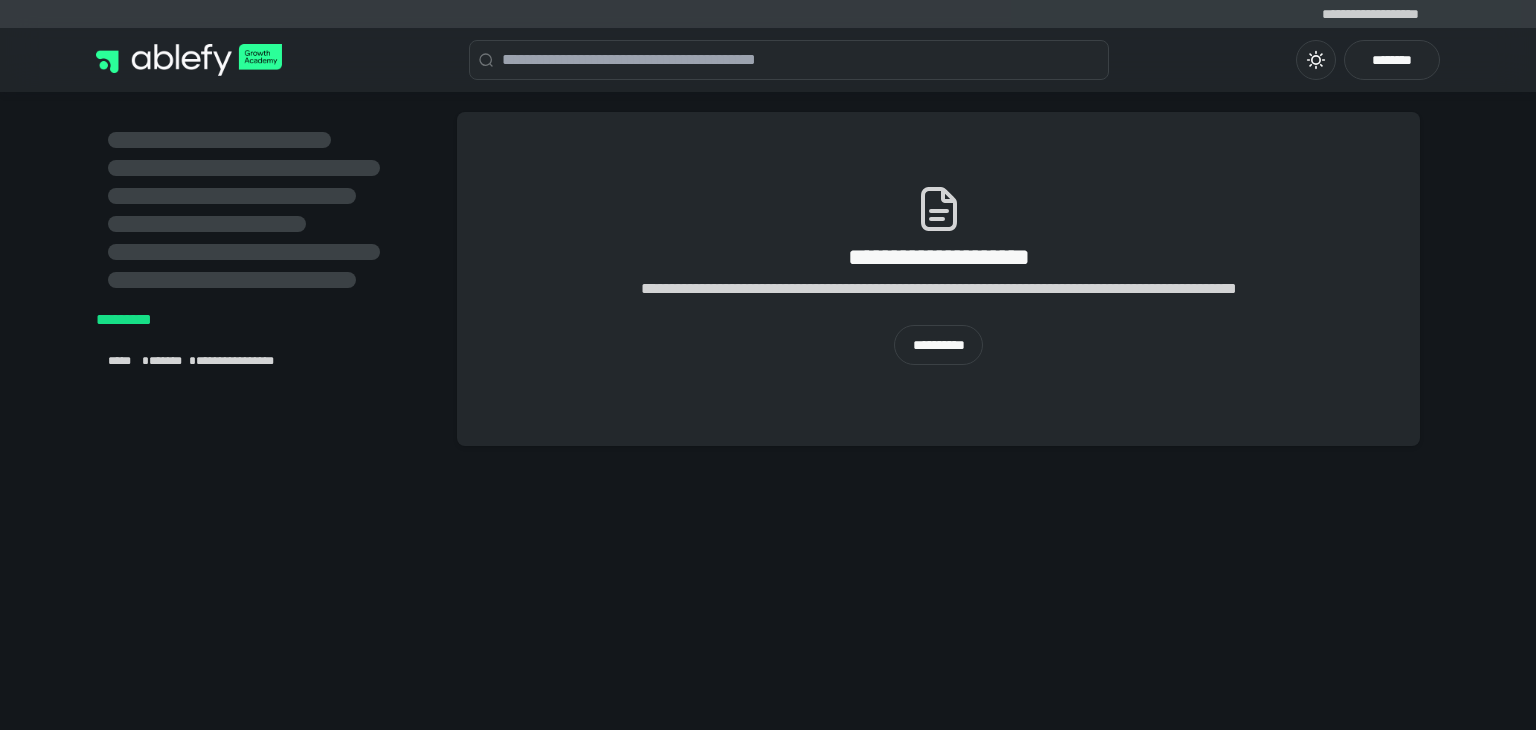 scroll, scrollTop: 0, scrollLeft: 0, axis: both 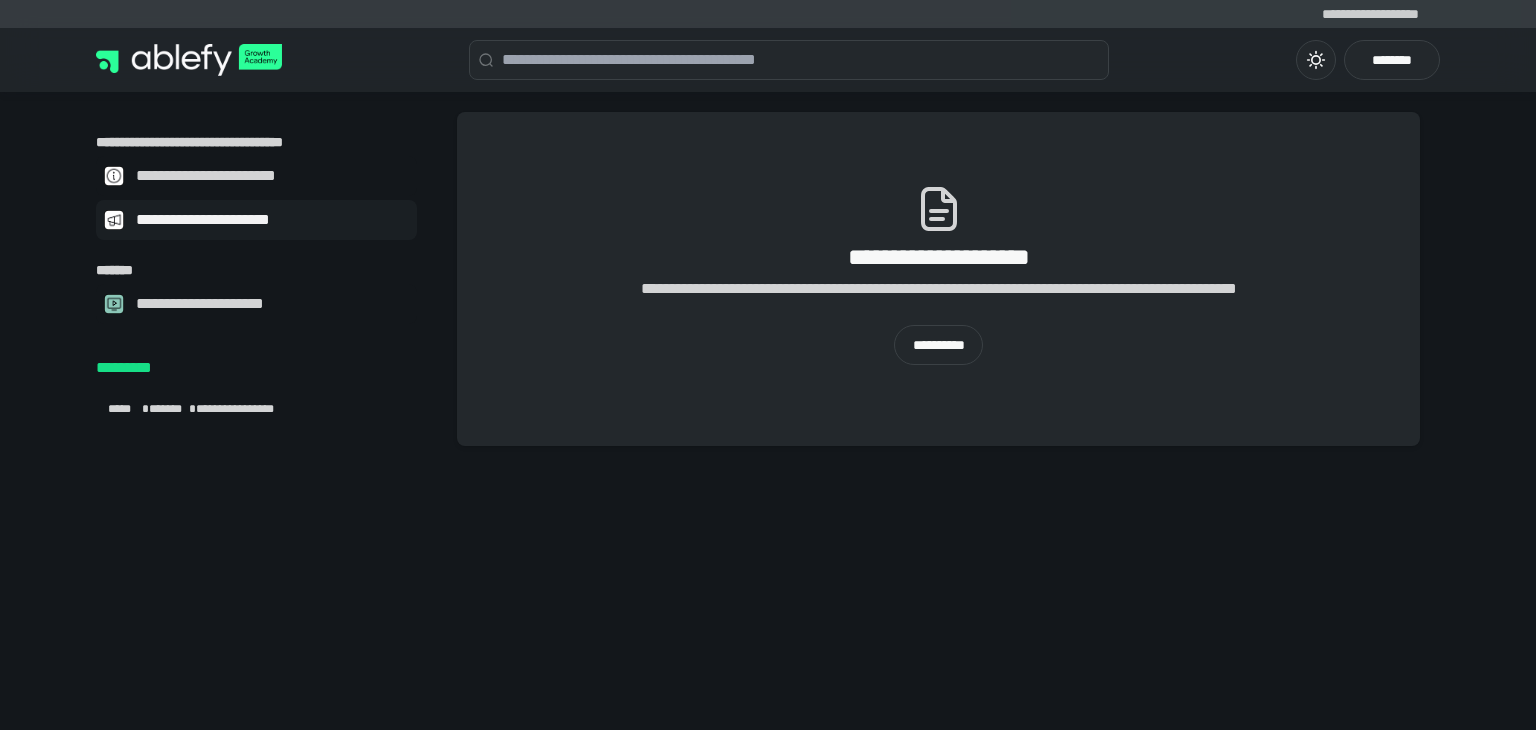 click on "**********" at bounding box center (270, 220) 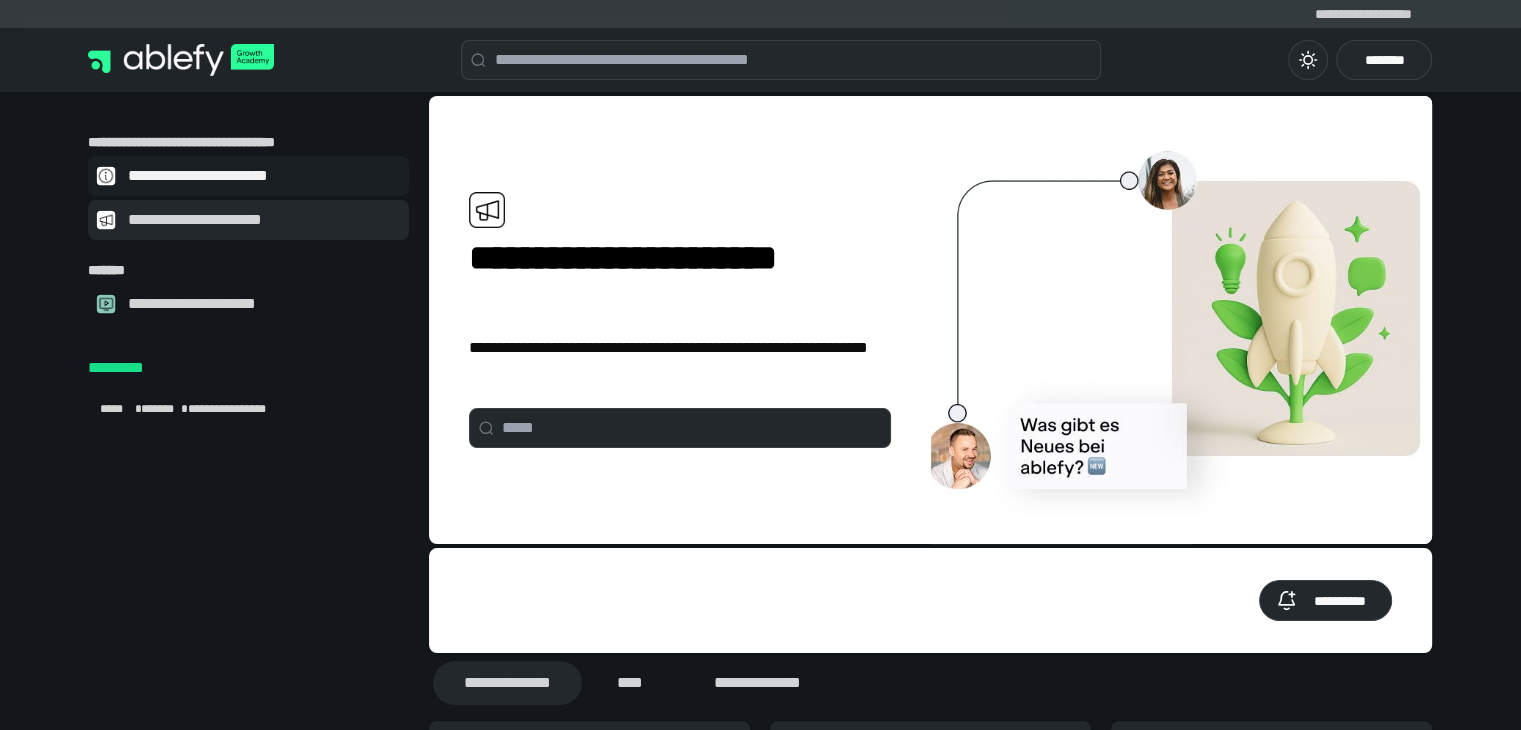 click on "**********" at bounding box center [262, 176] 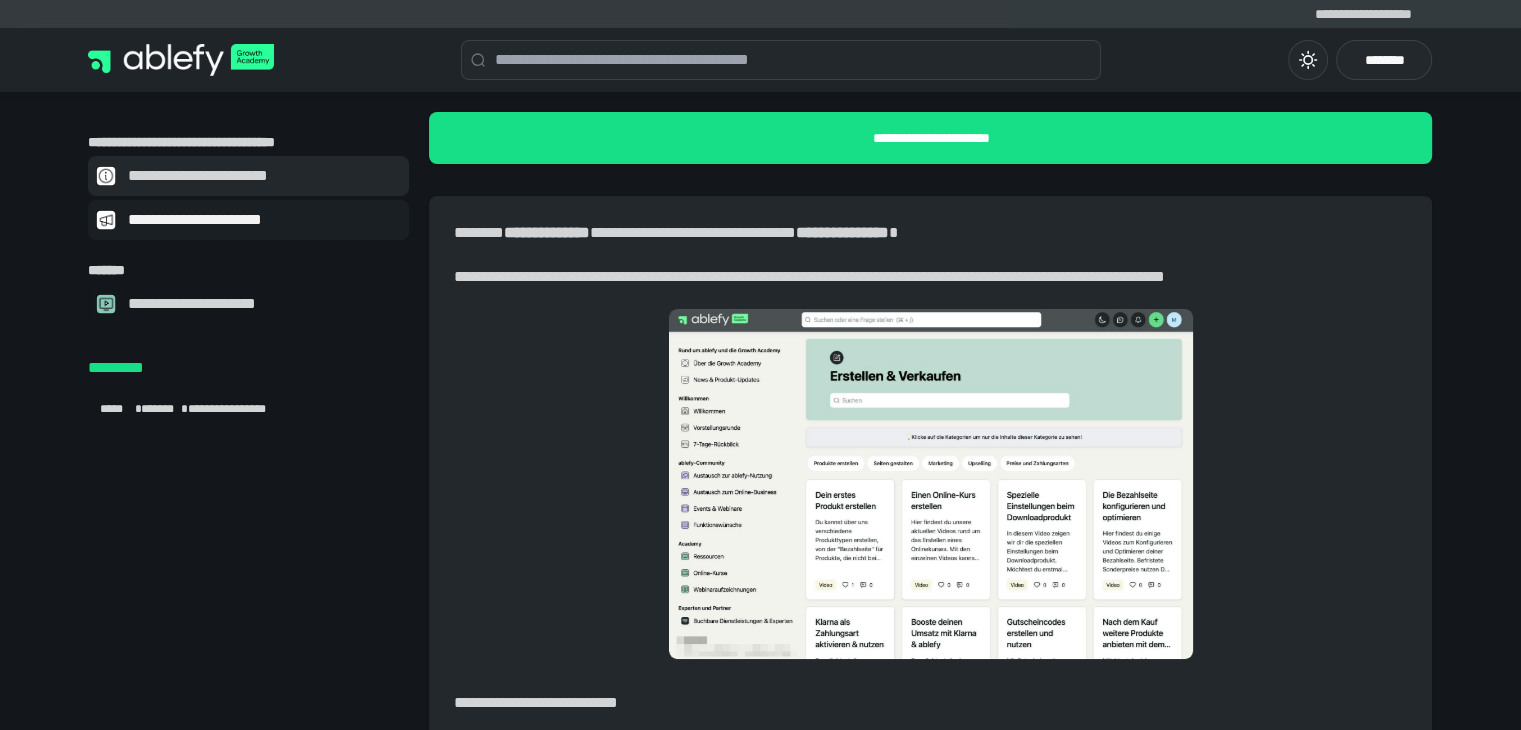 click on "**********" at bounding box center [262, 220] 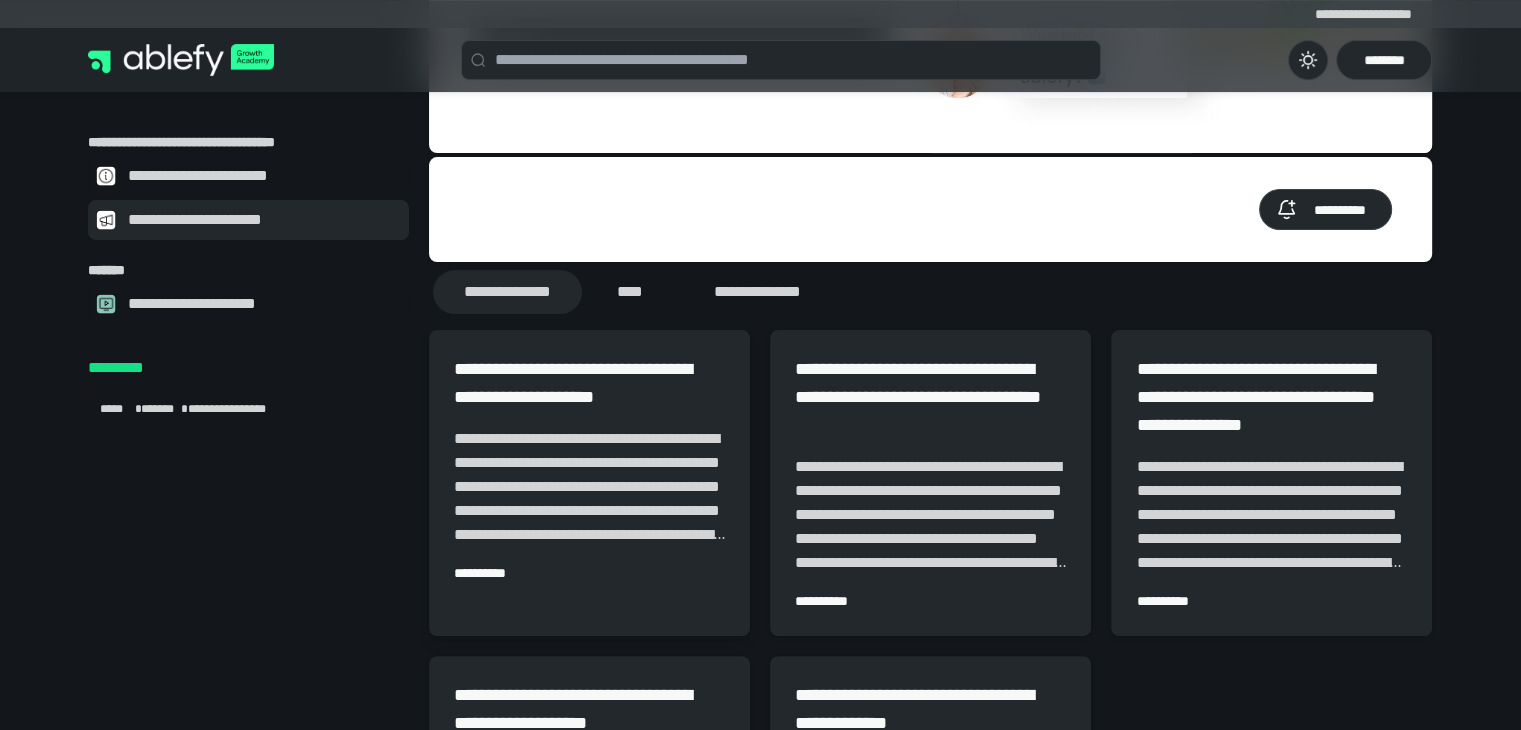 scroll, scrollTop: 500, scrollLeft: 0, axis: vertical 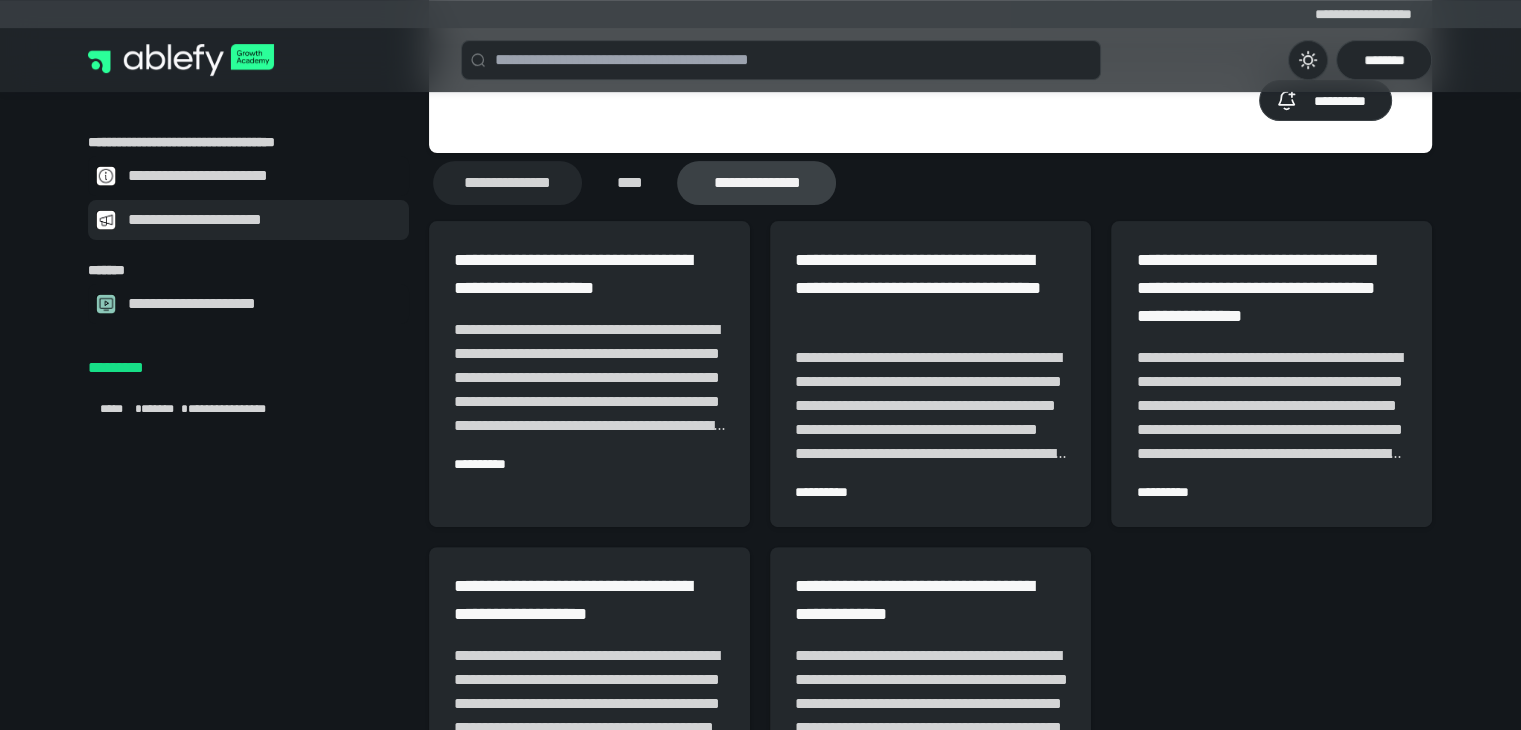 click on "**********" at bounding box center (756, 183) 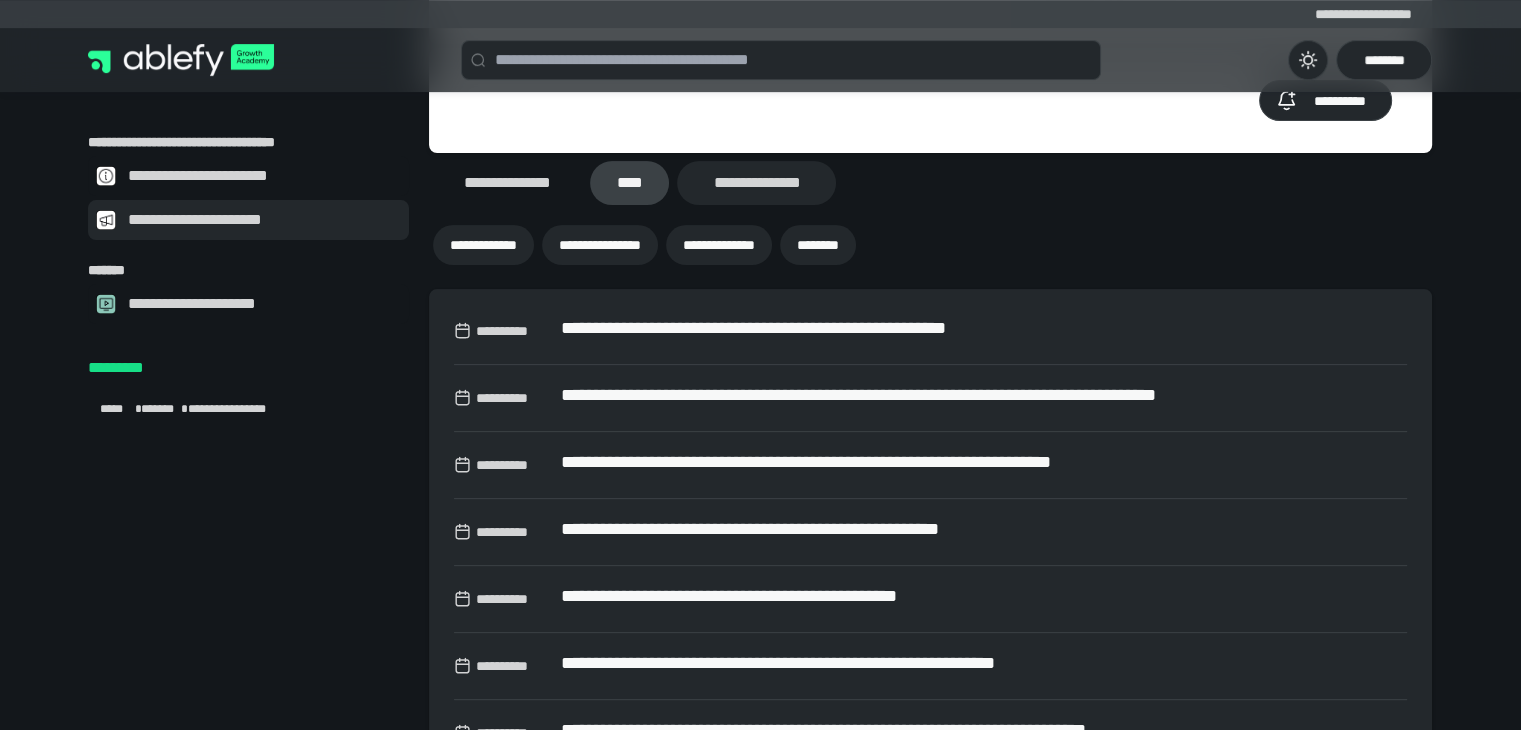 click on "****" at bounding box center (630, 183) 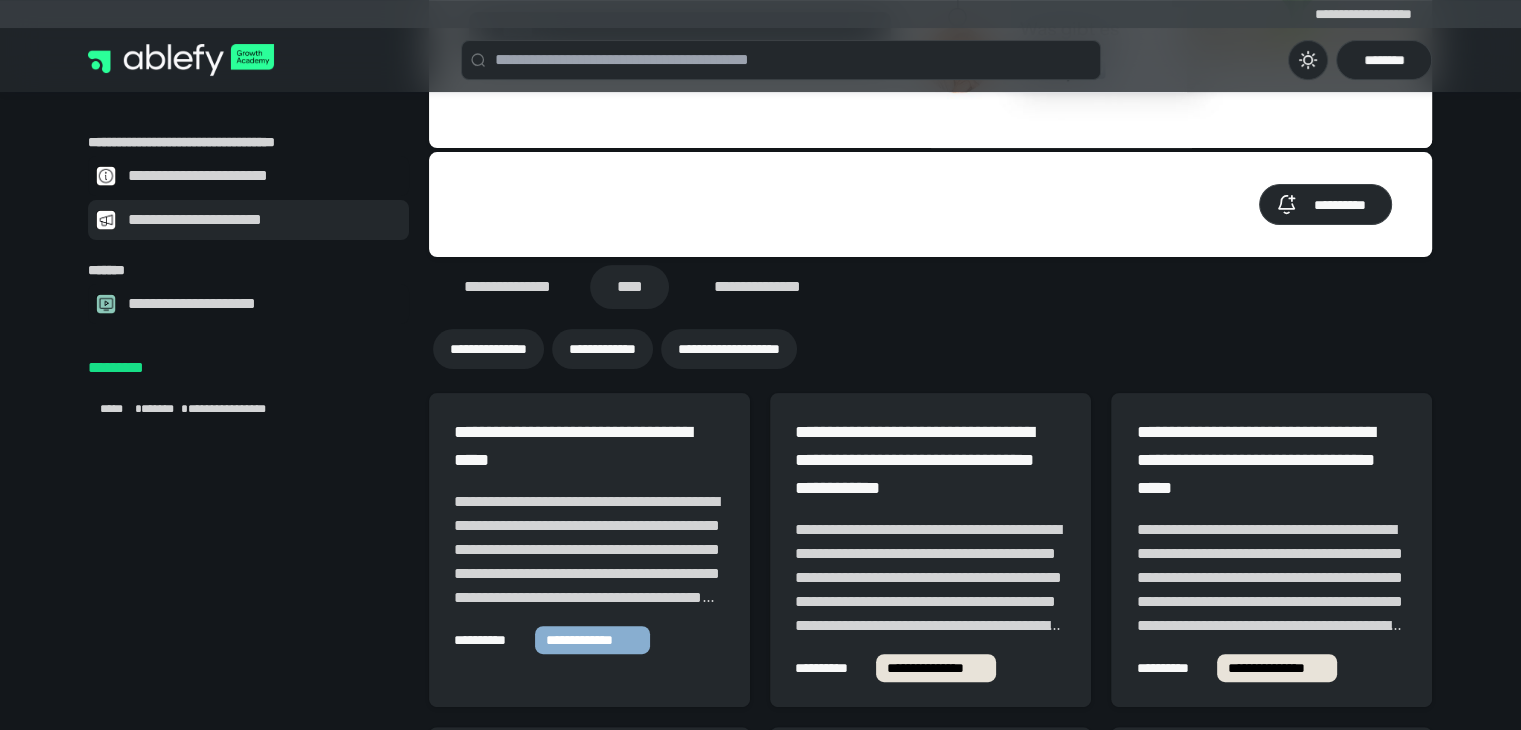 scroll, scrollTop: 300, scrollLeft: 0, axis: vertical 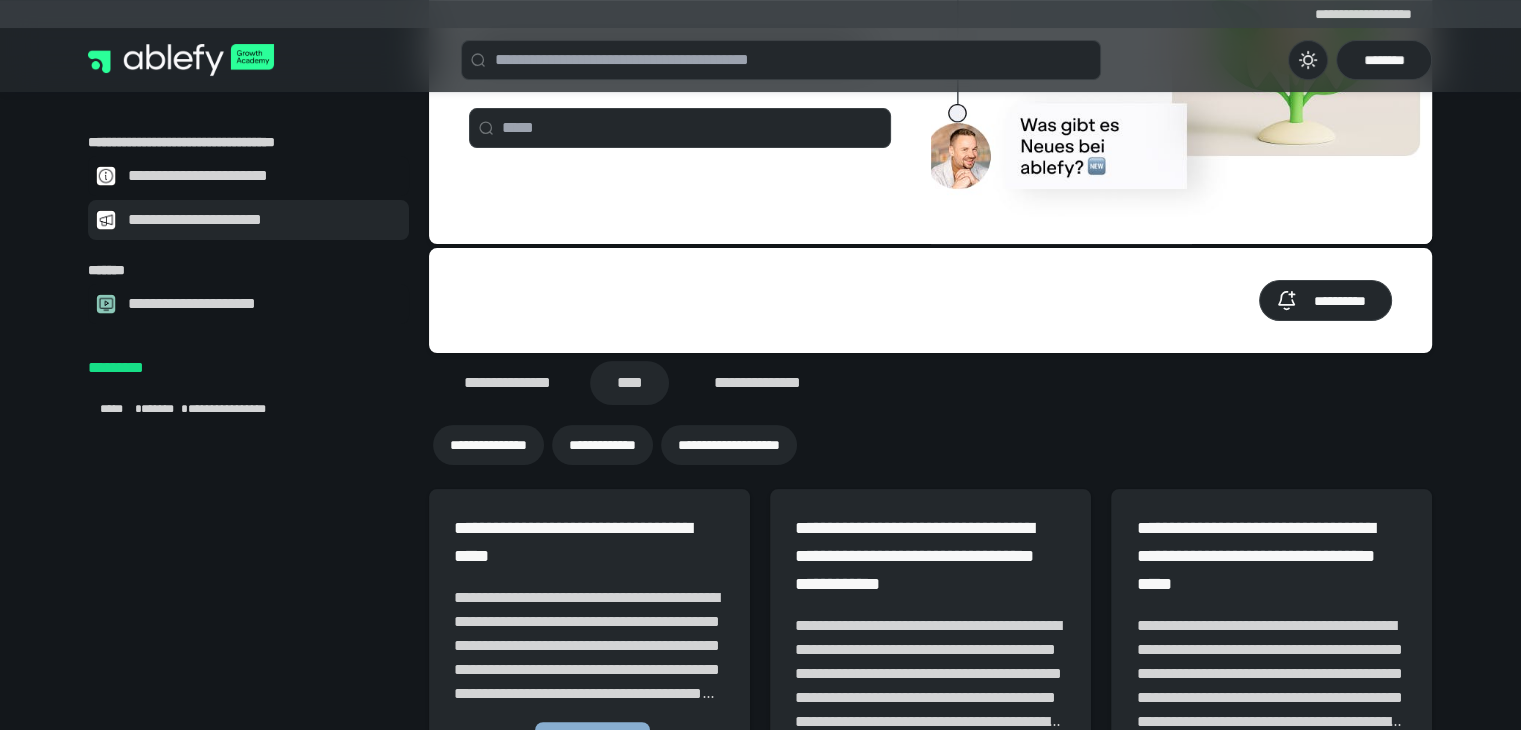 click at bounding box center [181, 60] 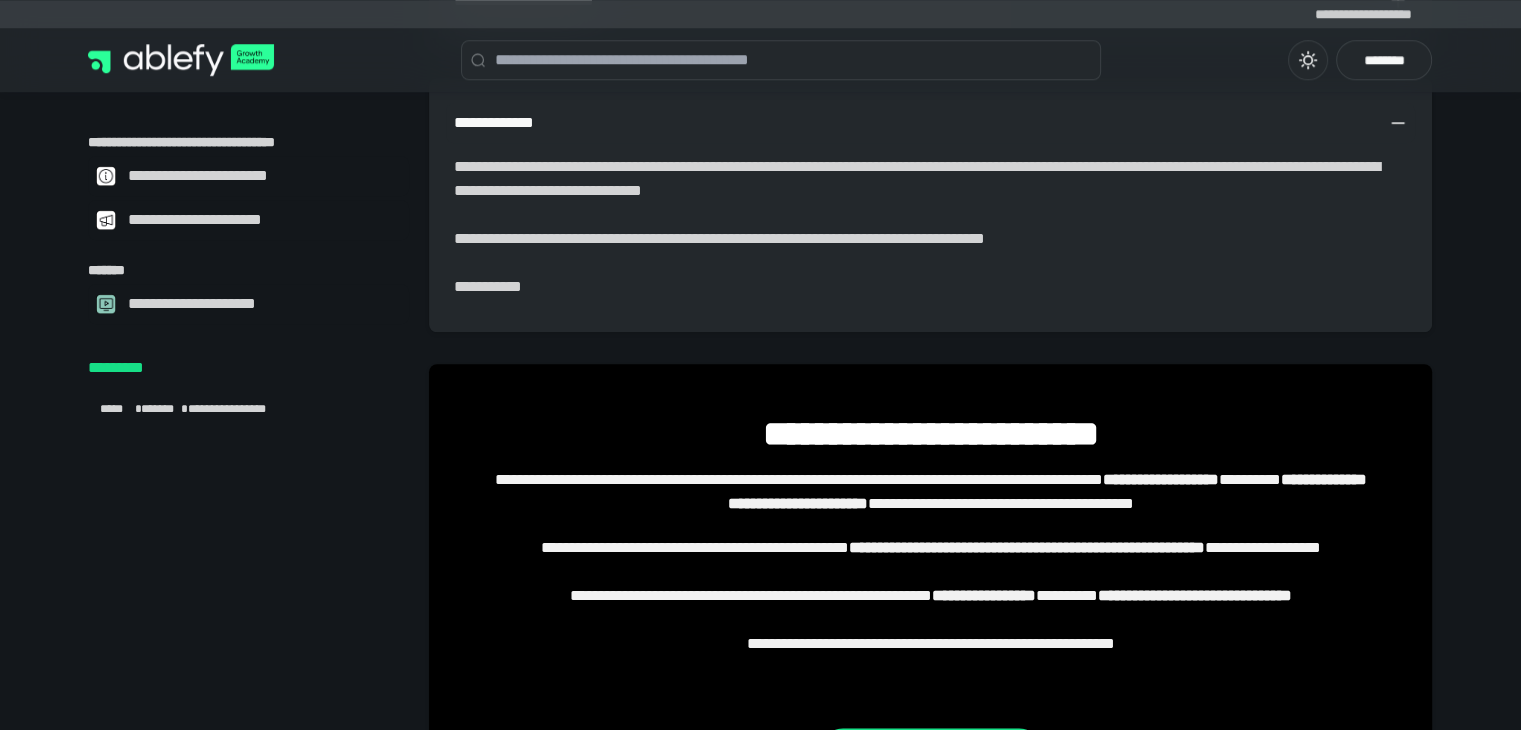 scroll, scrollTop: 1592, scrollLeft: 0, axis: vertical 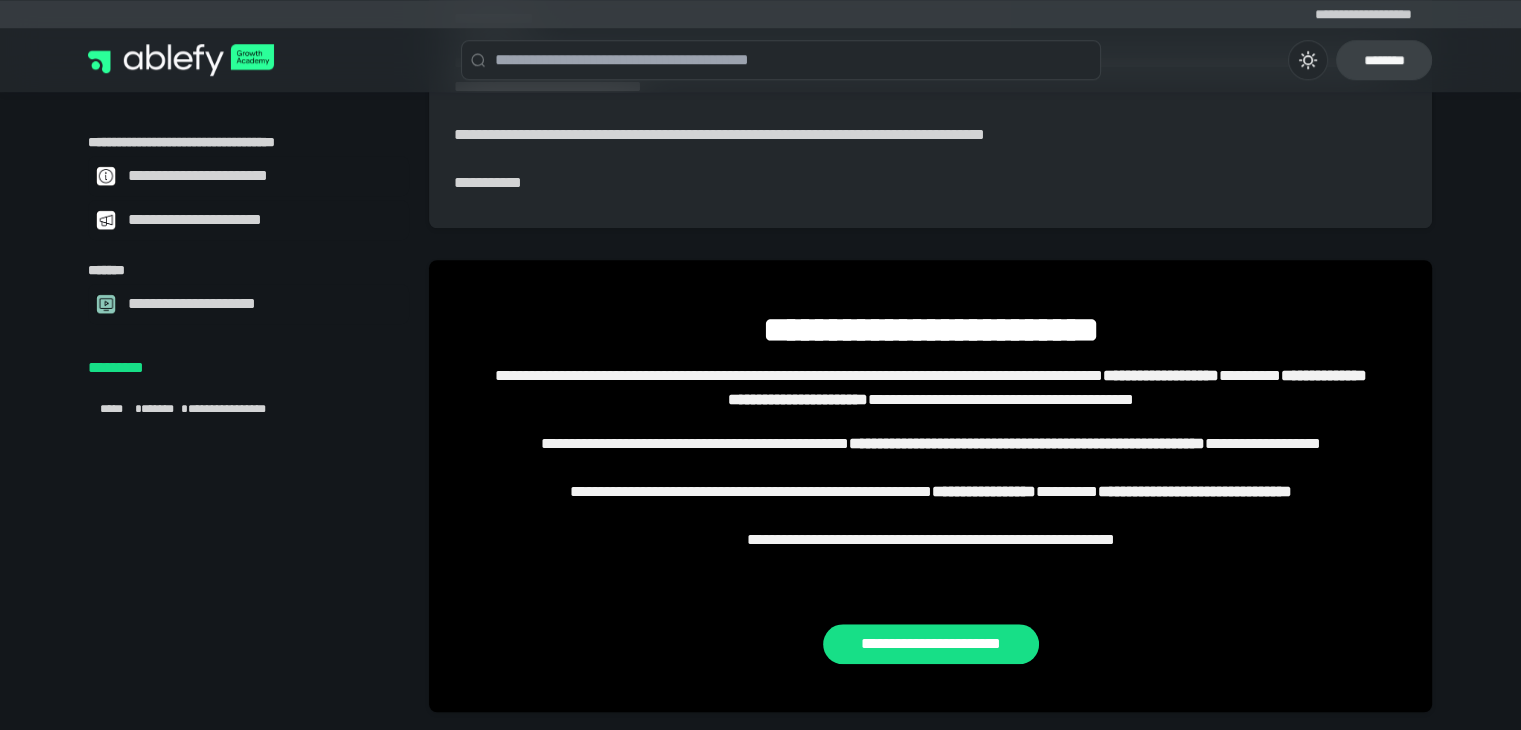 click on "********" at bounding box center [1384, 60] 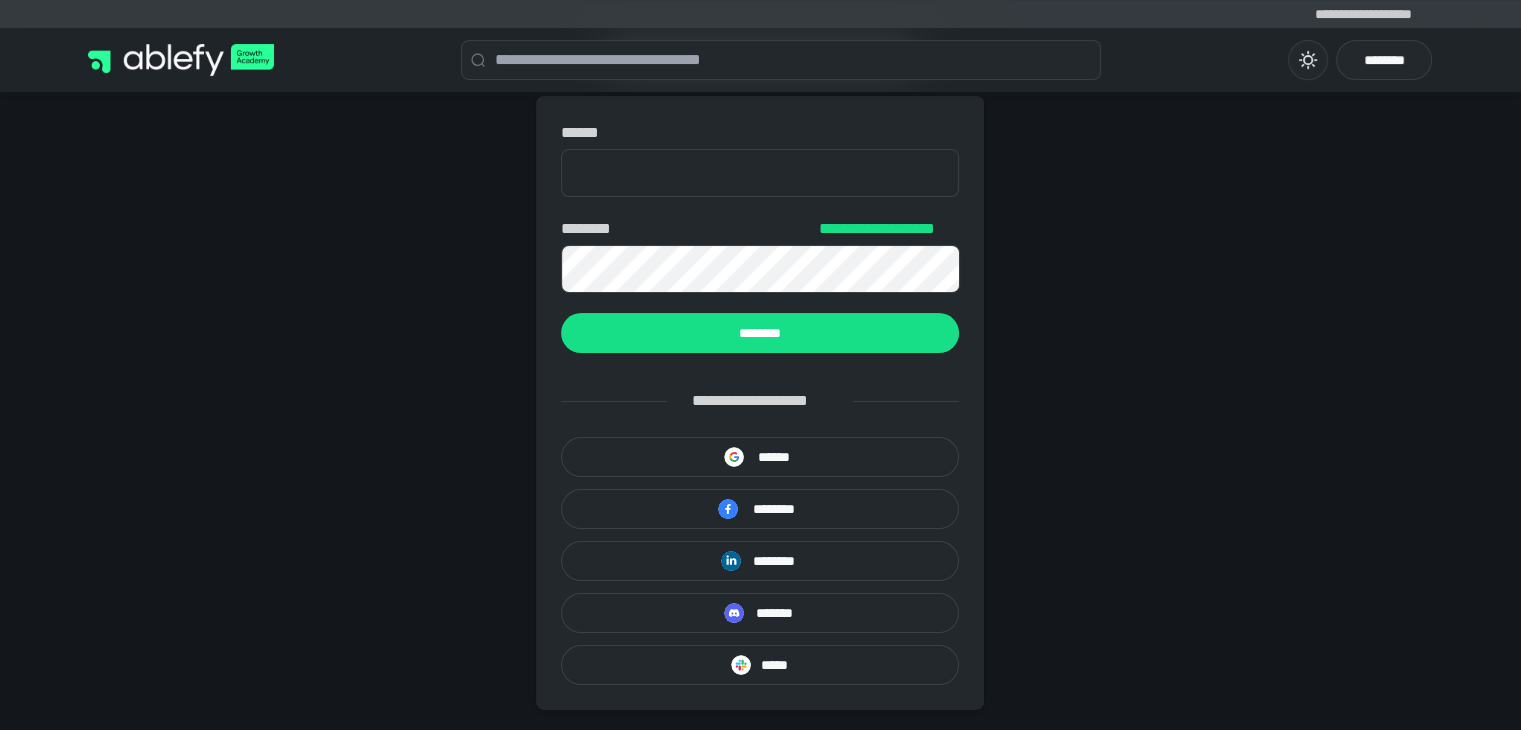 scroll, scrollTop: 0, scrollLeft: 0, axis: both 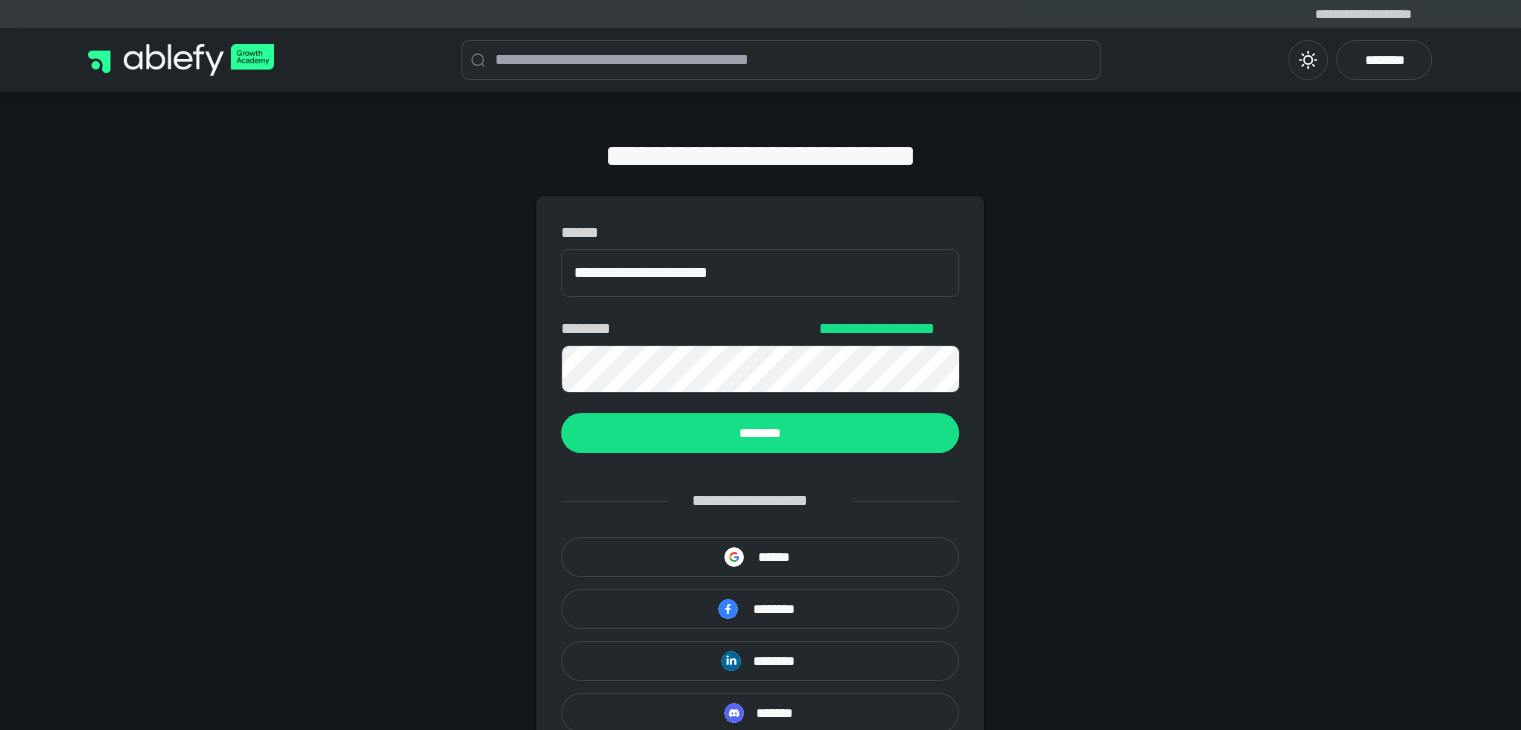 type on "**********" 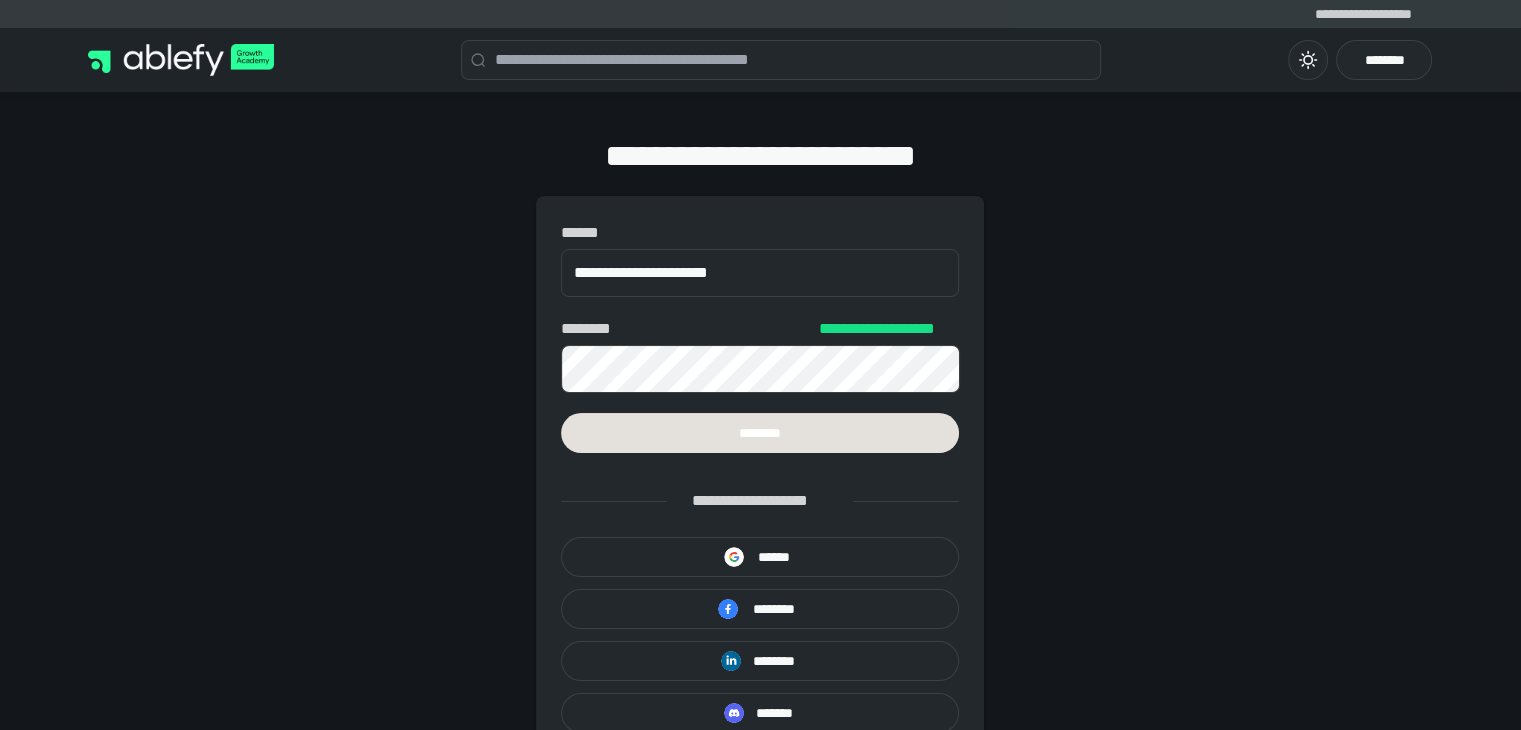click on "********" at bounding box center (760, 433) 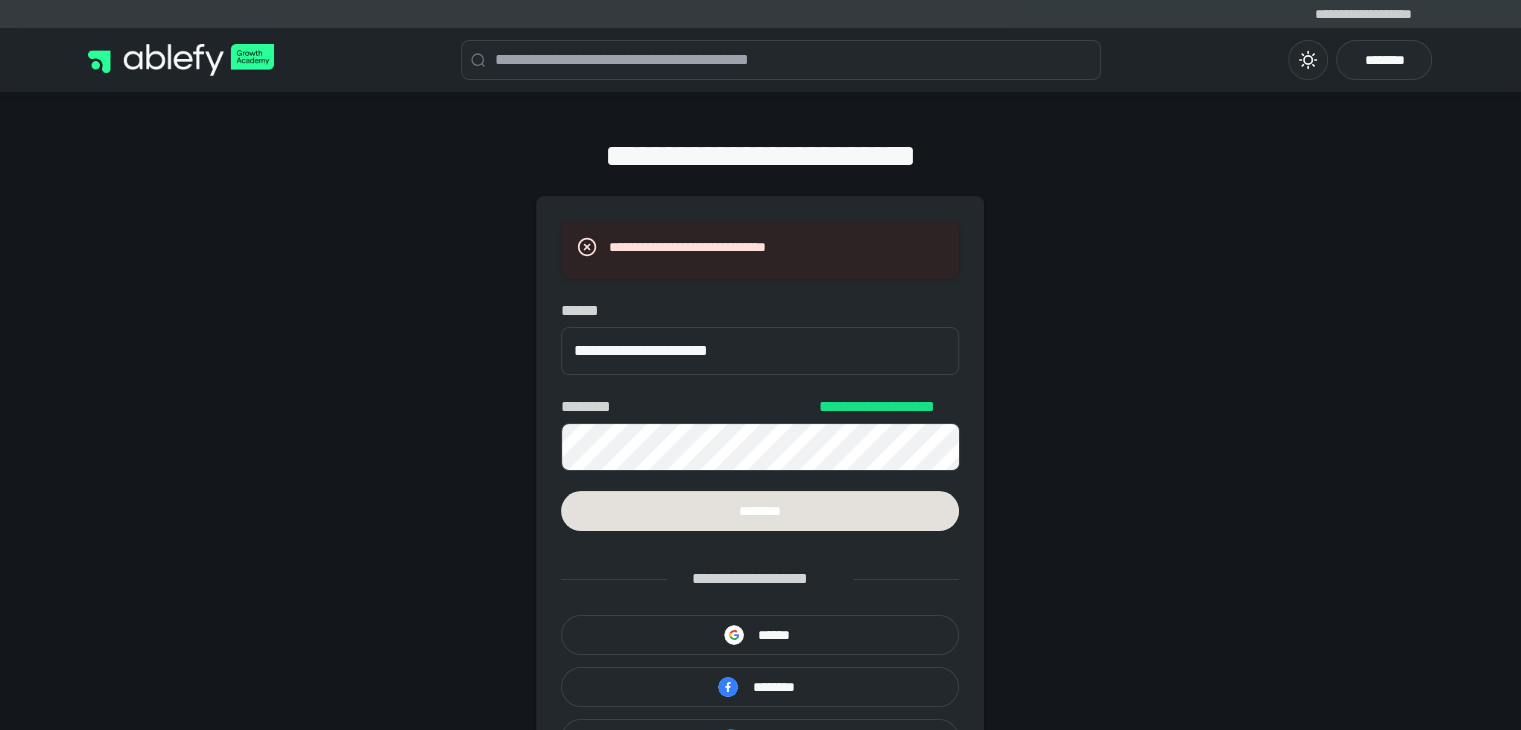 click on "********" at bounding box center (760, 511) 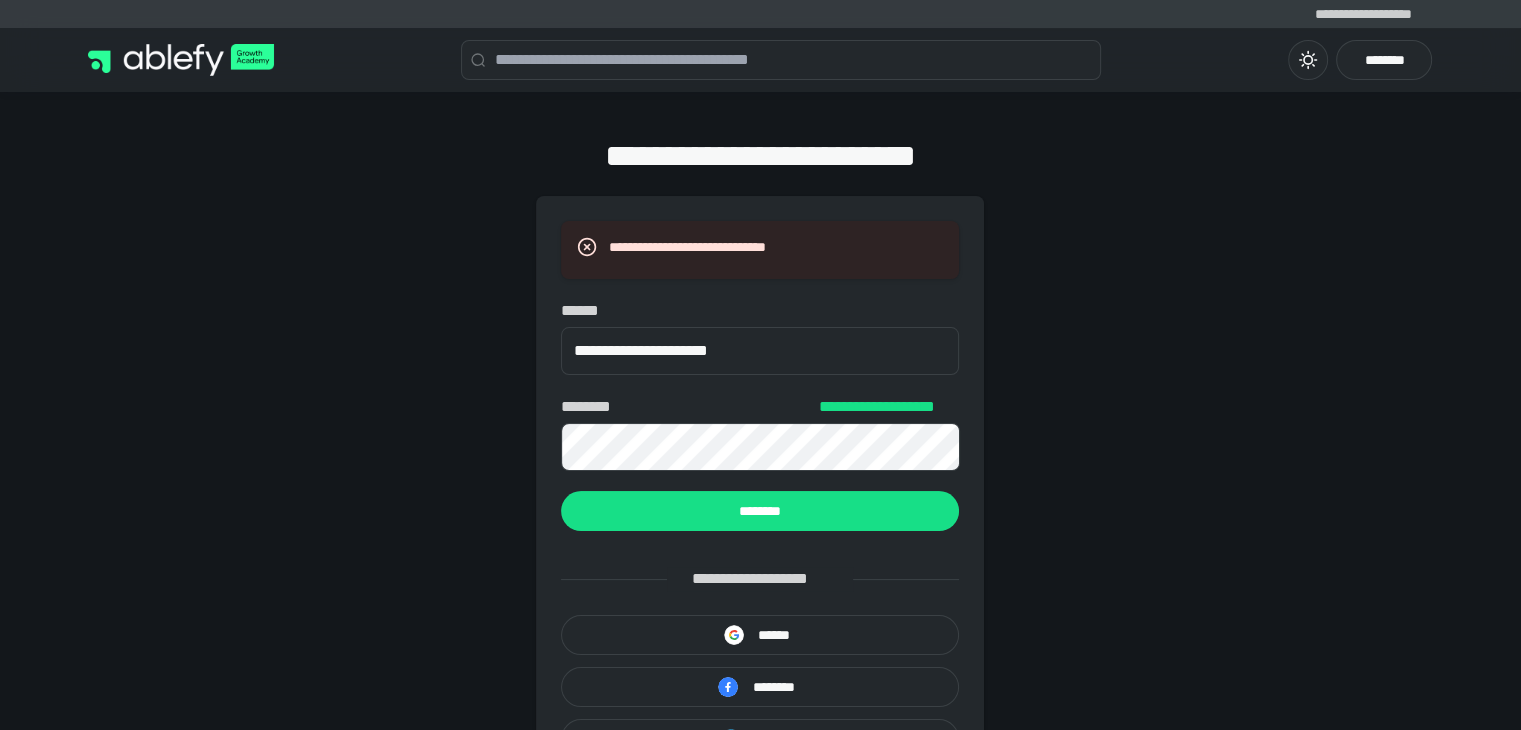 click on "**********" at bounding box center (760, 376) 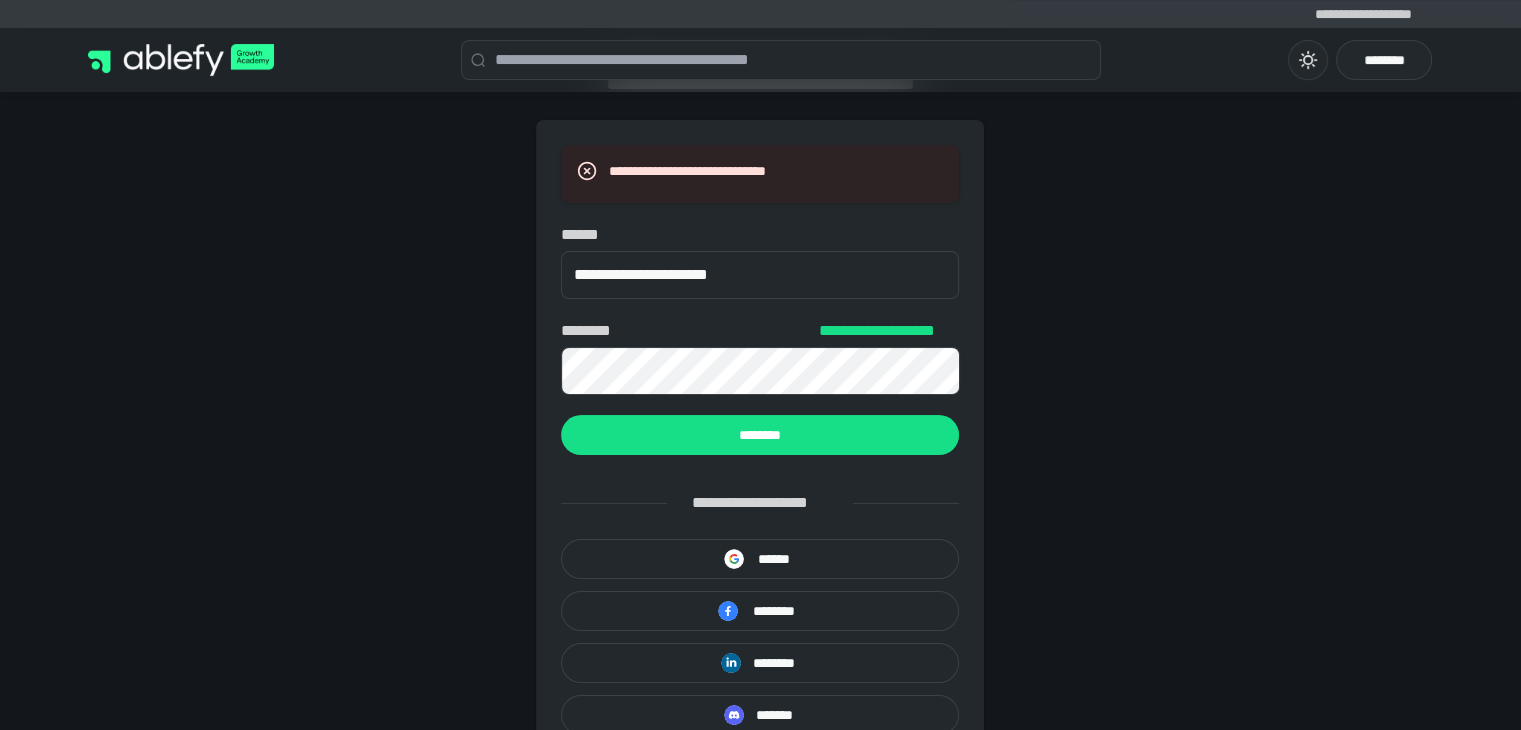 scroll, scrollTop: 76, scrollLeft: 0, axis: vertical 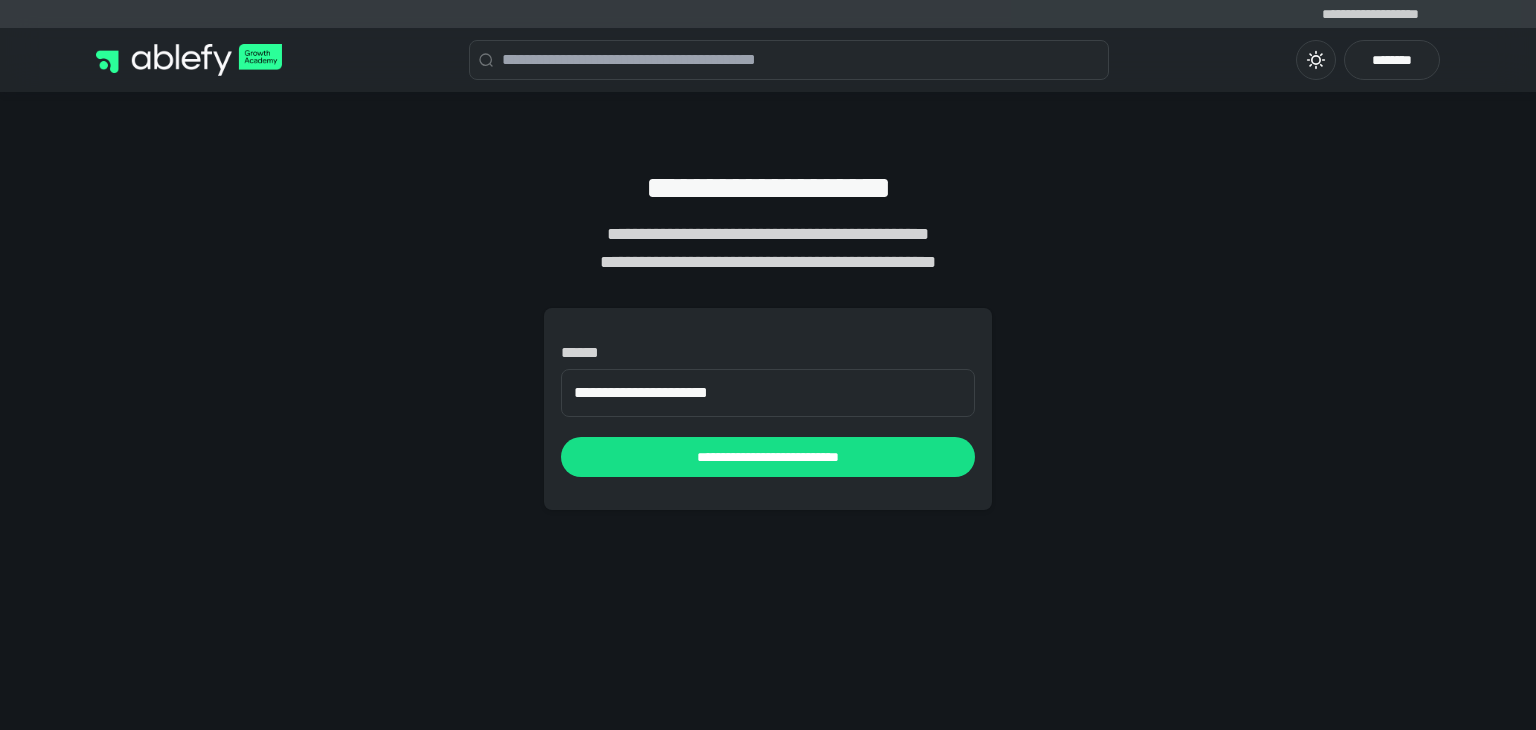 type on "**********" 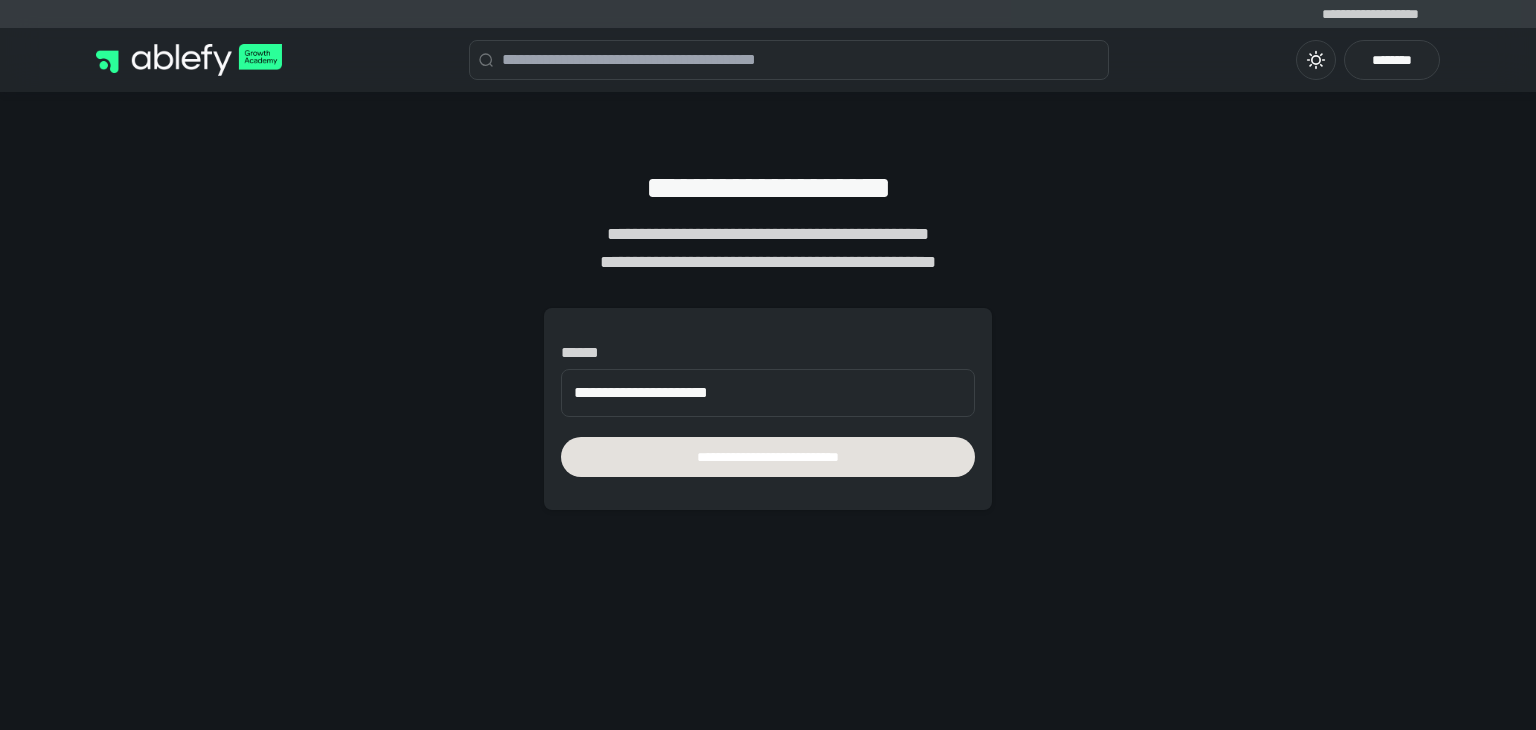 click on "**********" at bounding box center [768, 457] 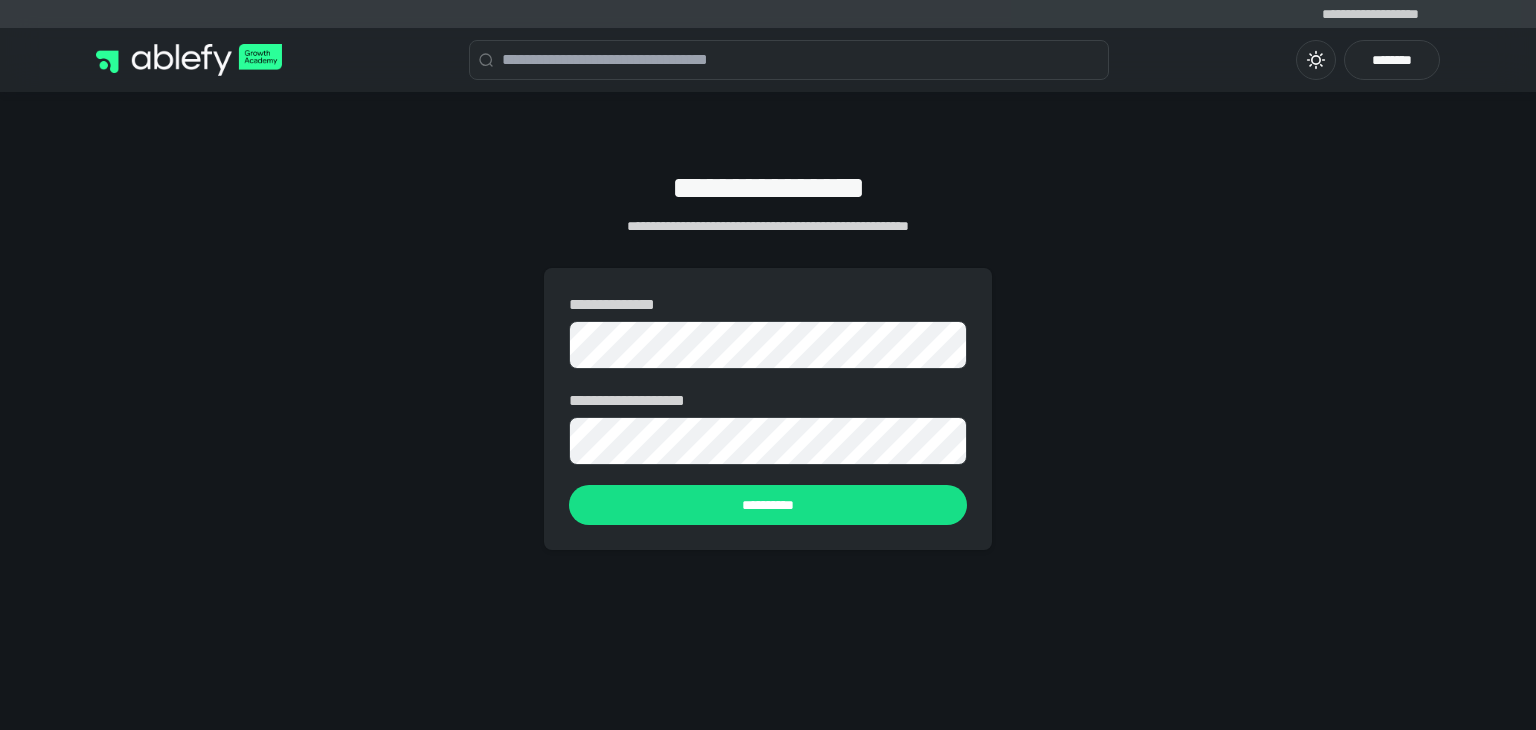 scroll, scrollTop: 0, scrollLeft: 0, axis: both 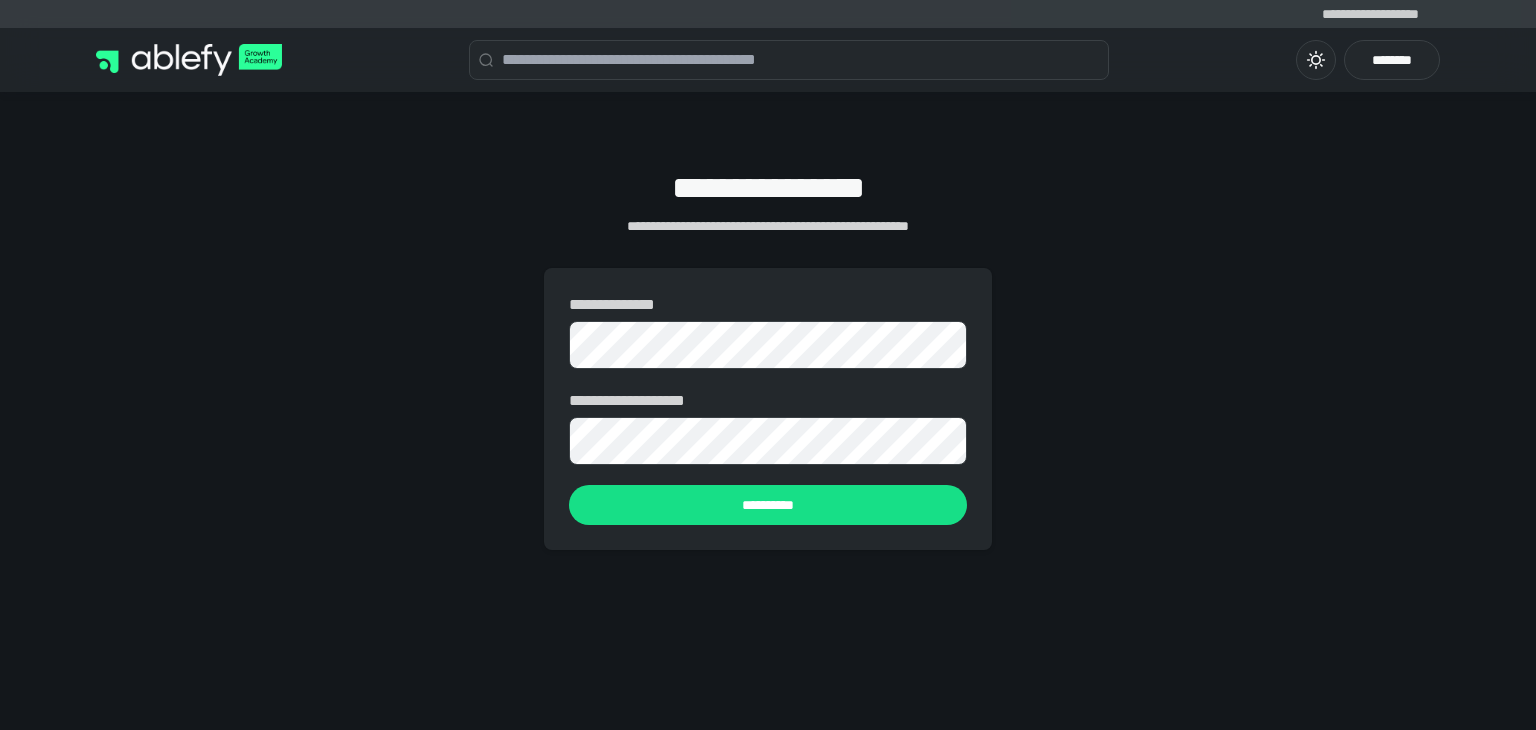 click on "**********" at bounding box center [768, 347] 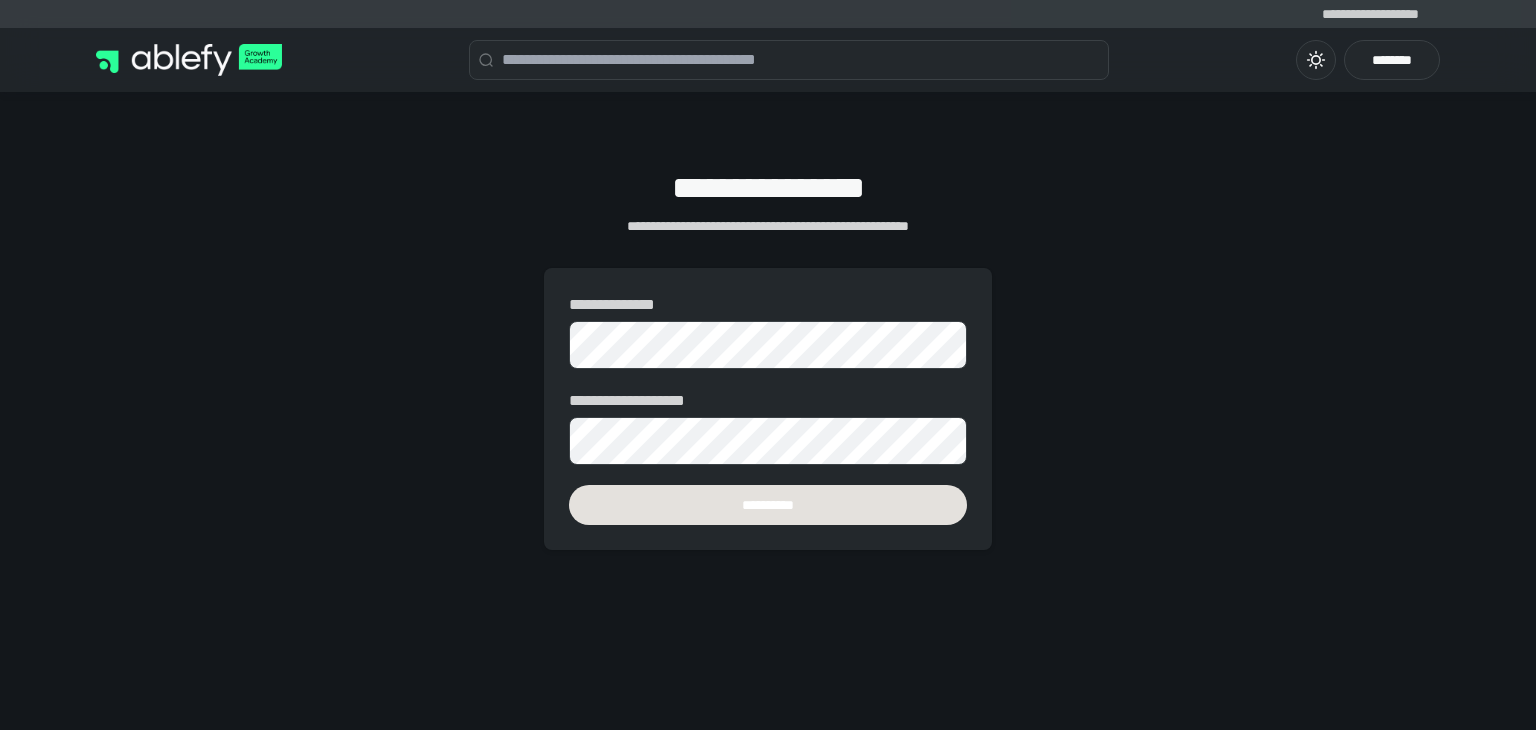 click on "**********" at bounding box center (768, 505) 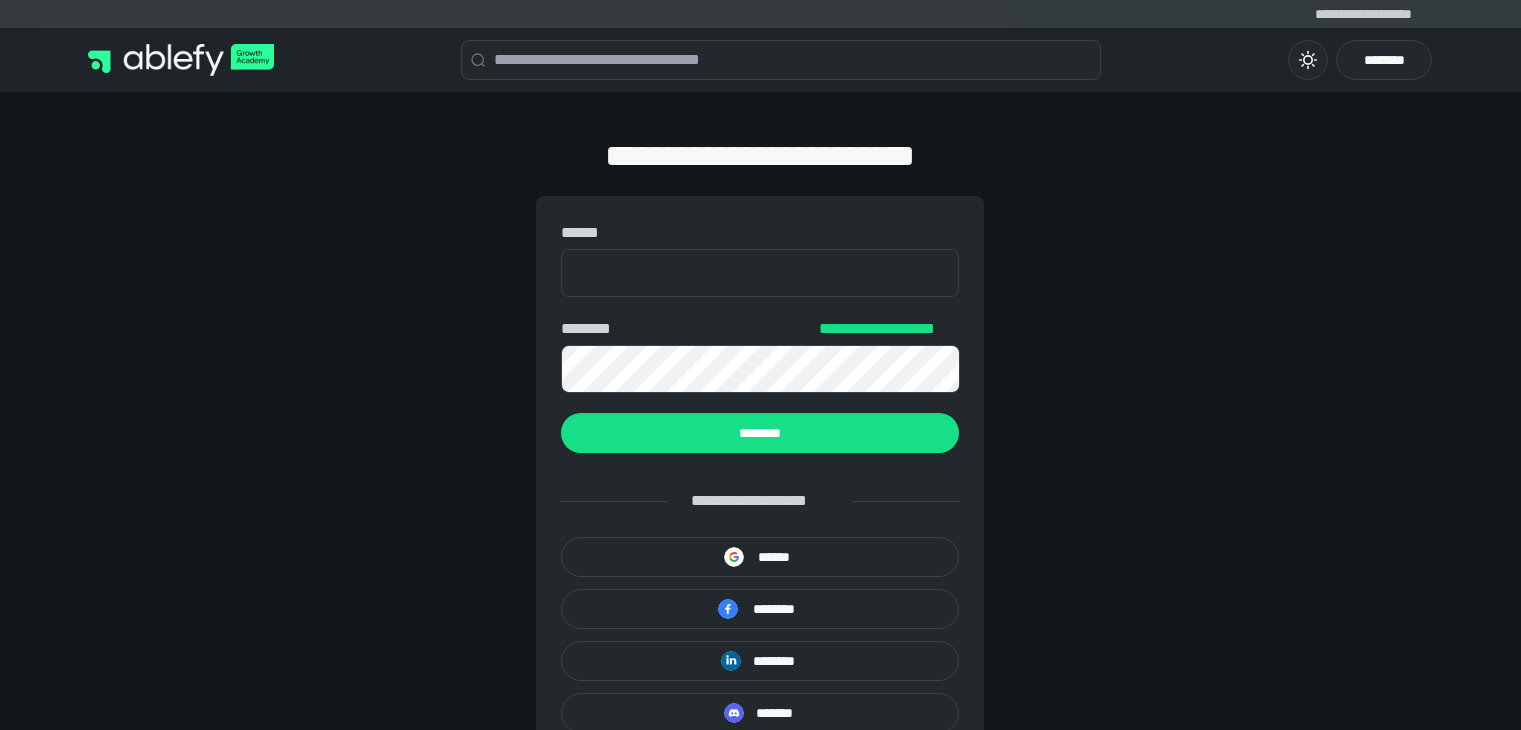 scroll, scrollTop: 0, scrollLeft: 0, axis: both 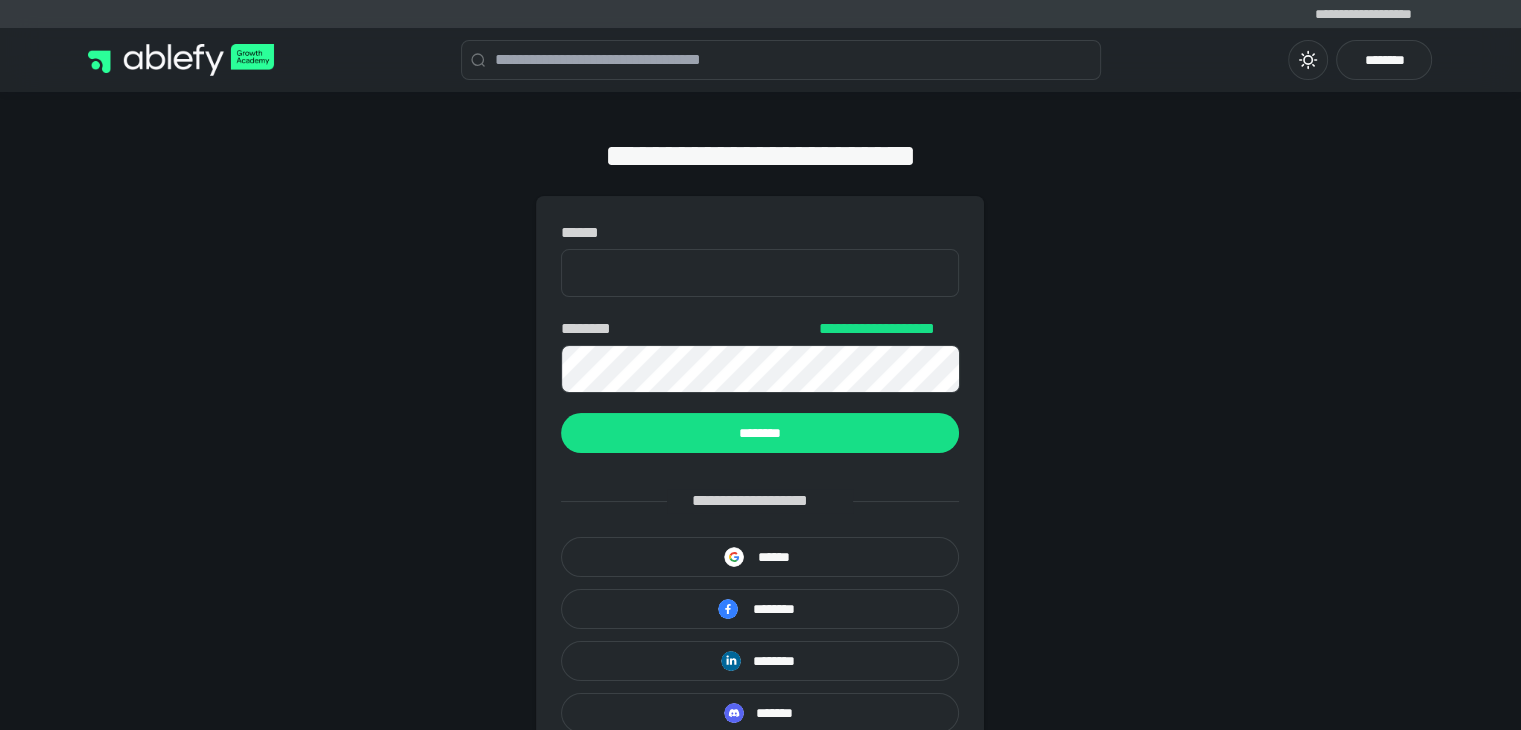 drag, startPoint x: 0, startPoint y: 0, endPoint x: 664, endPoint y: 258, distance: 712.36224 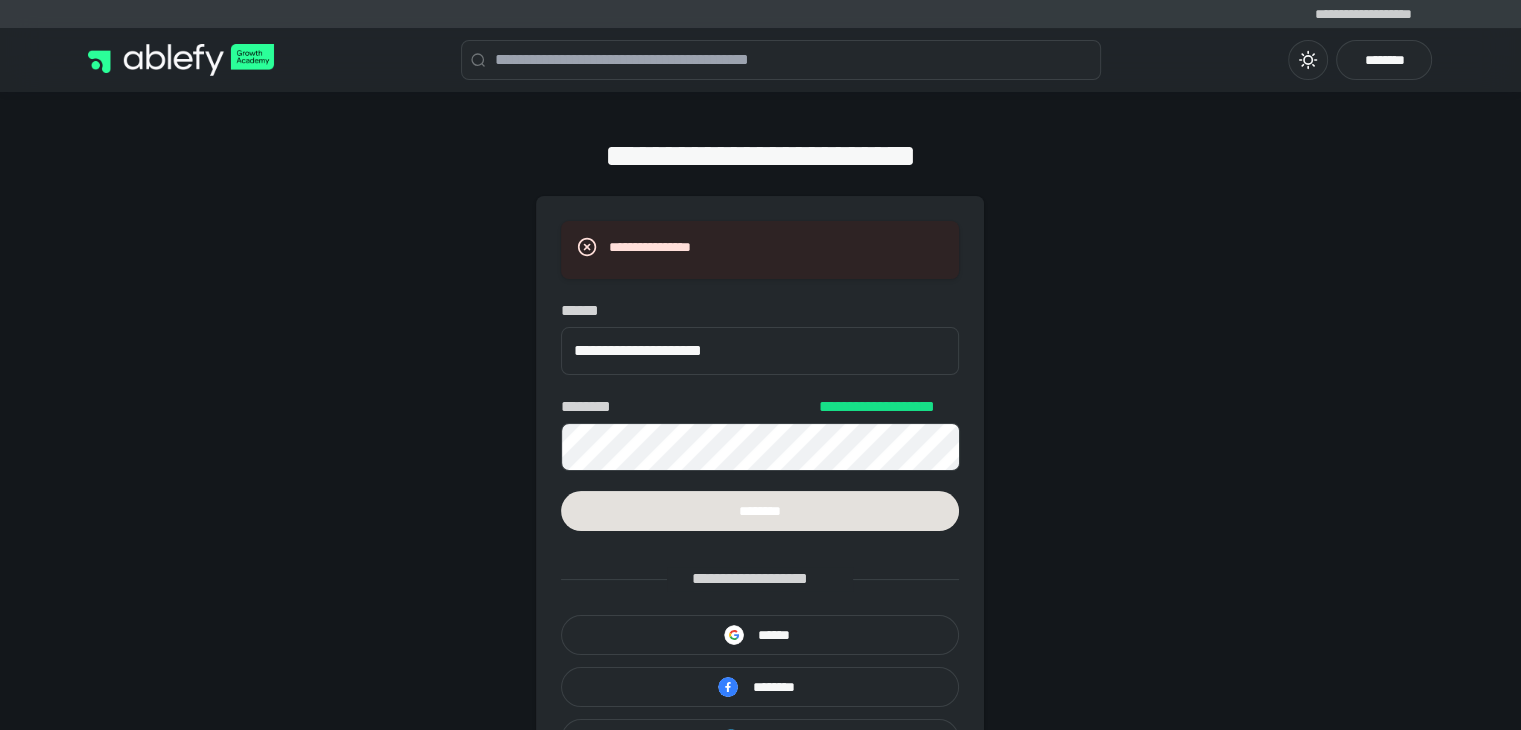 click on "********" at bounding box center (760, 511) 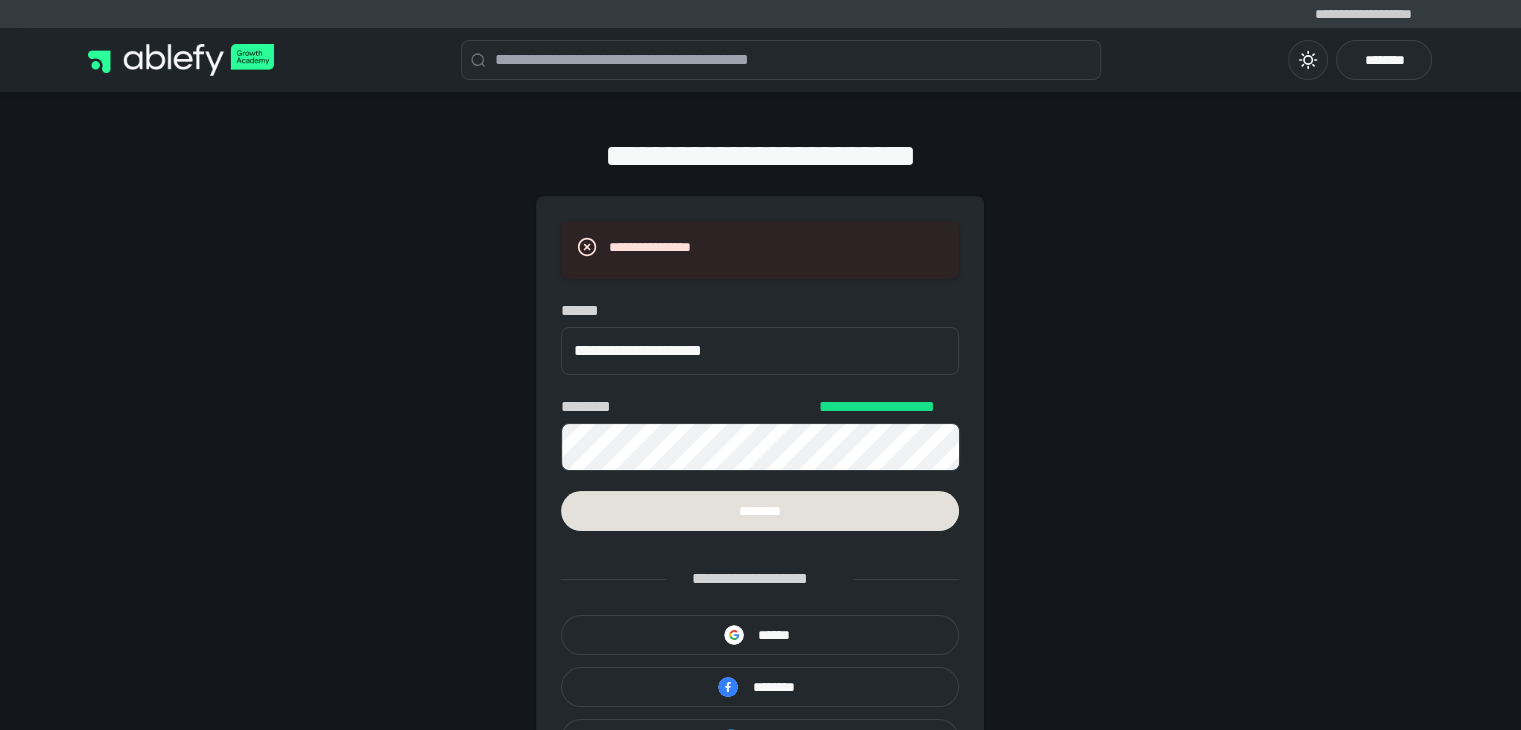 click on "********" at bounding box center (760, 511) 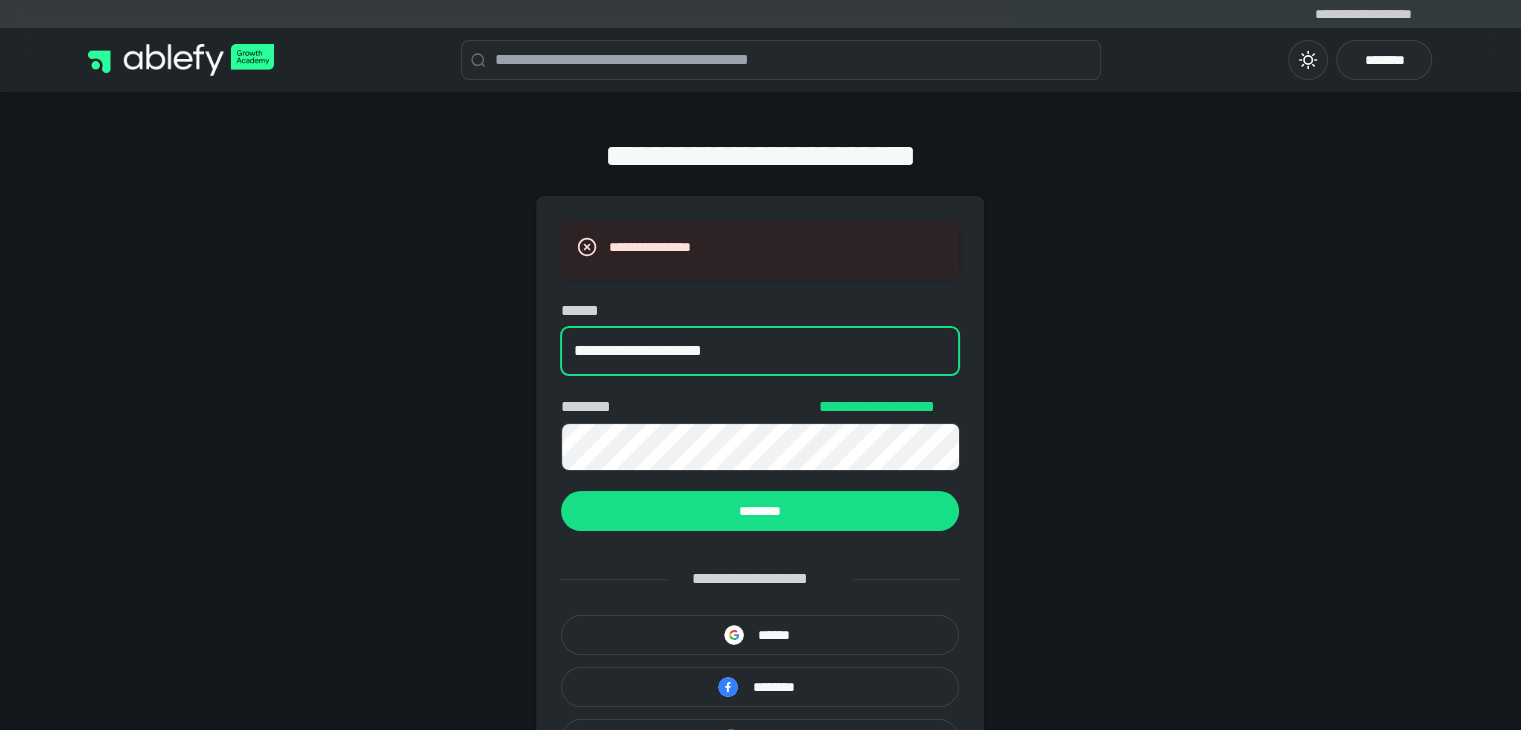 click on "**********" at bounding box center (760, 351) 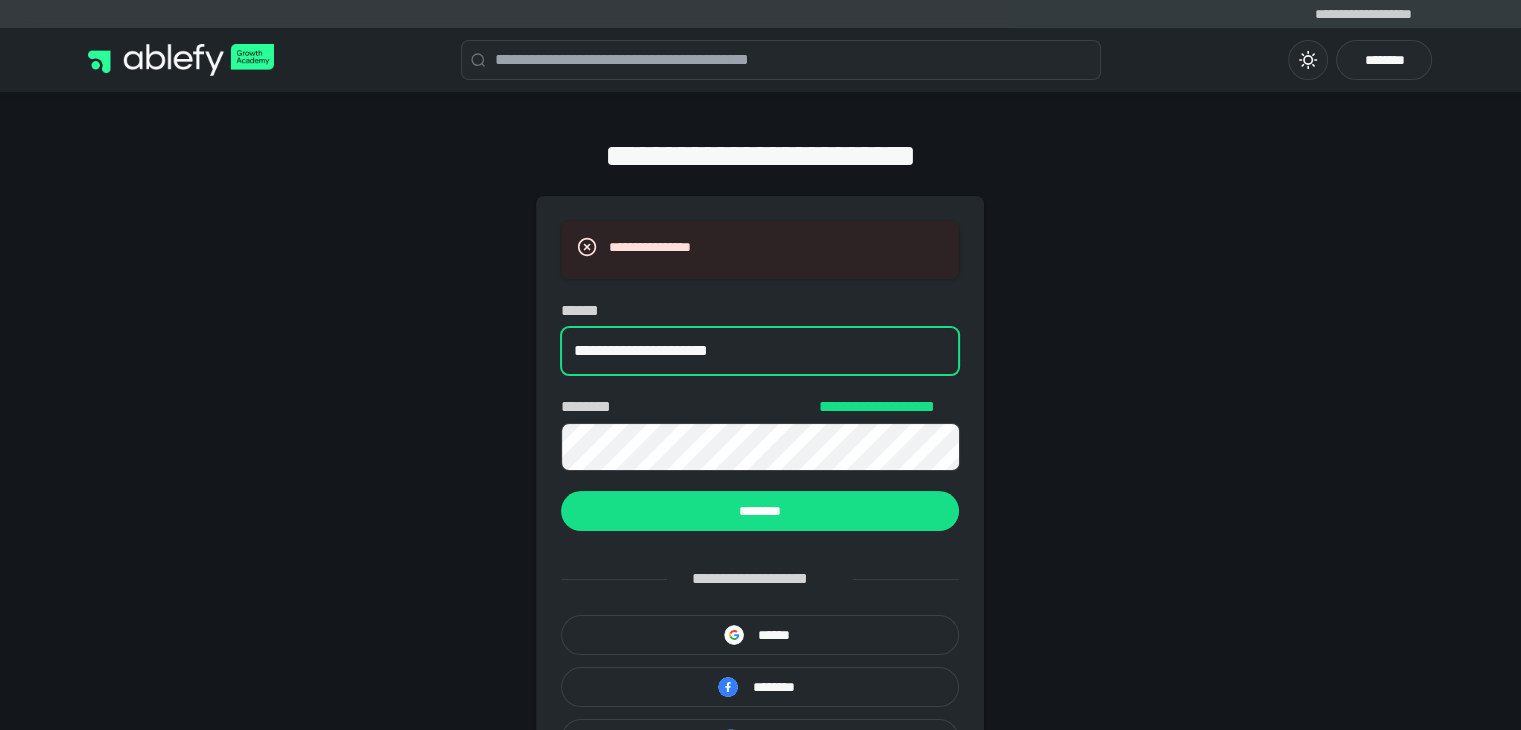 type on "**********" 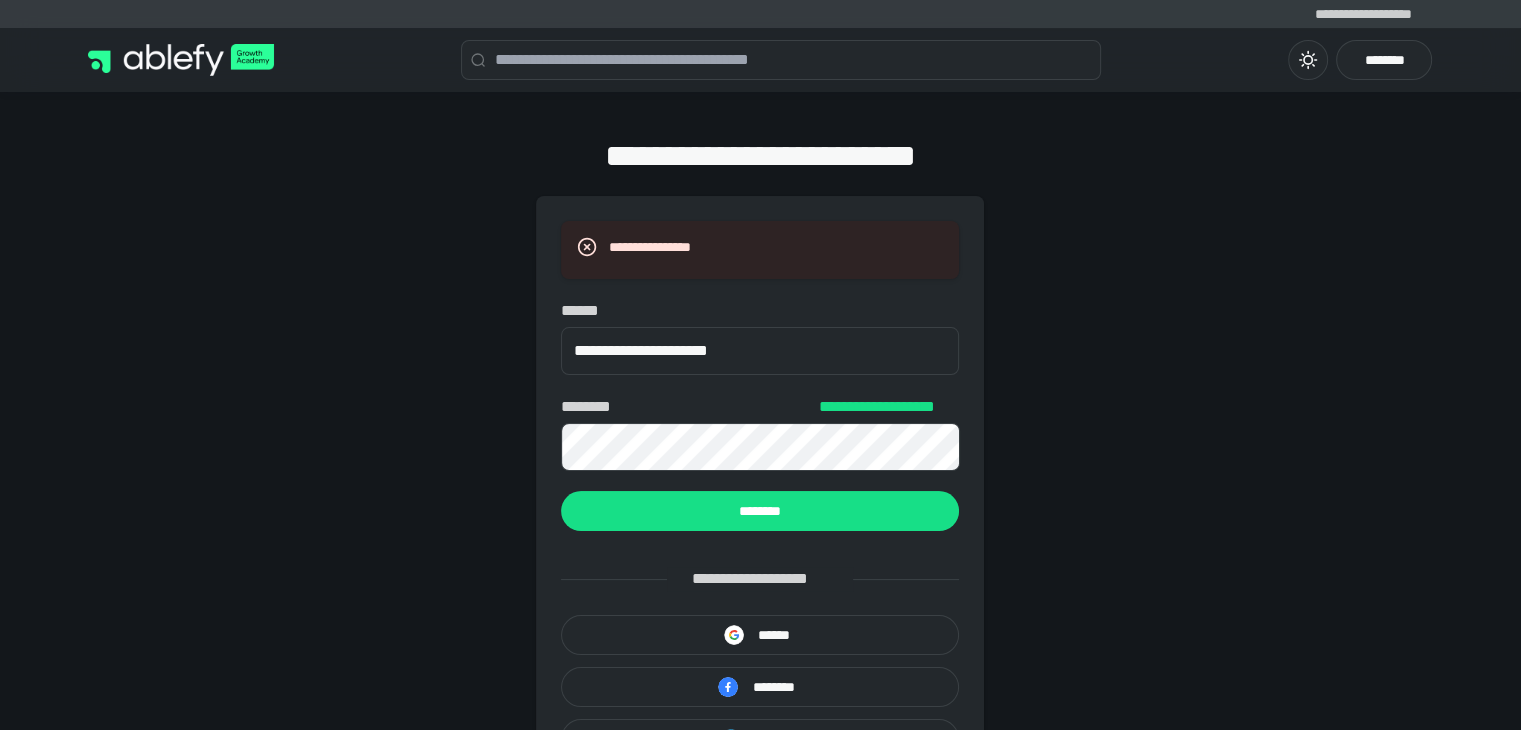 click on "**********" at bounding box center (760, 500) 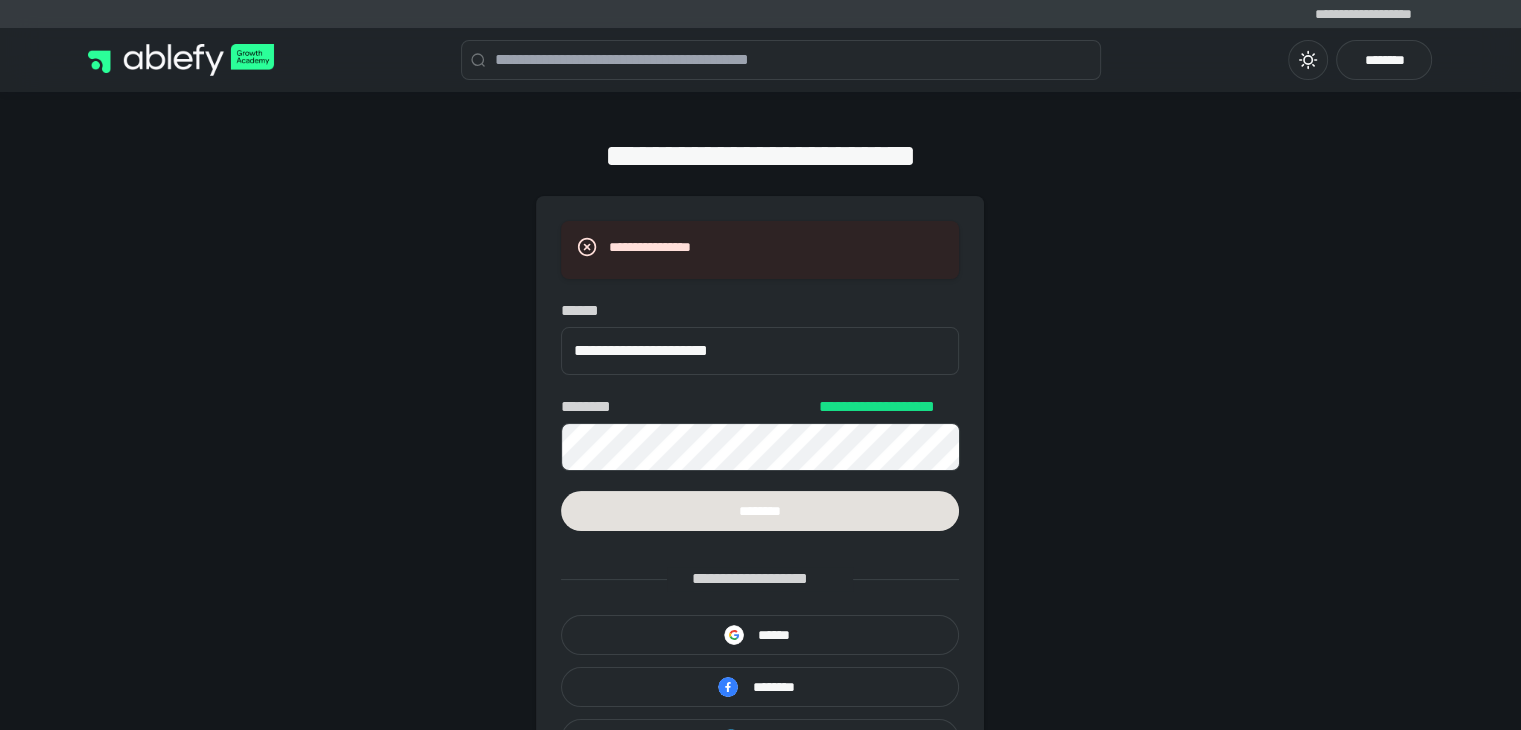 click on "********" at bounding box center (760, 511) 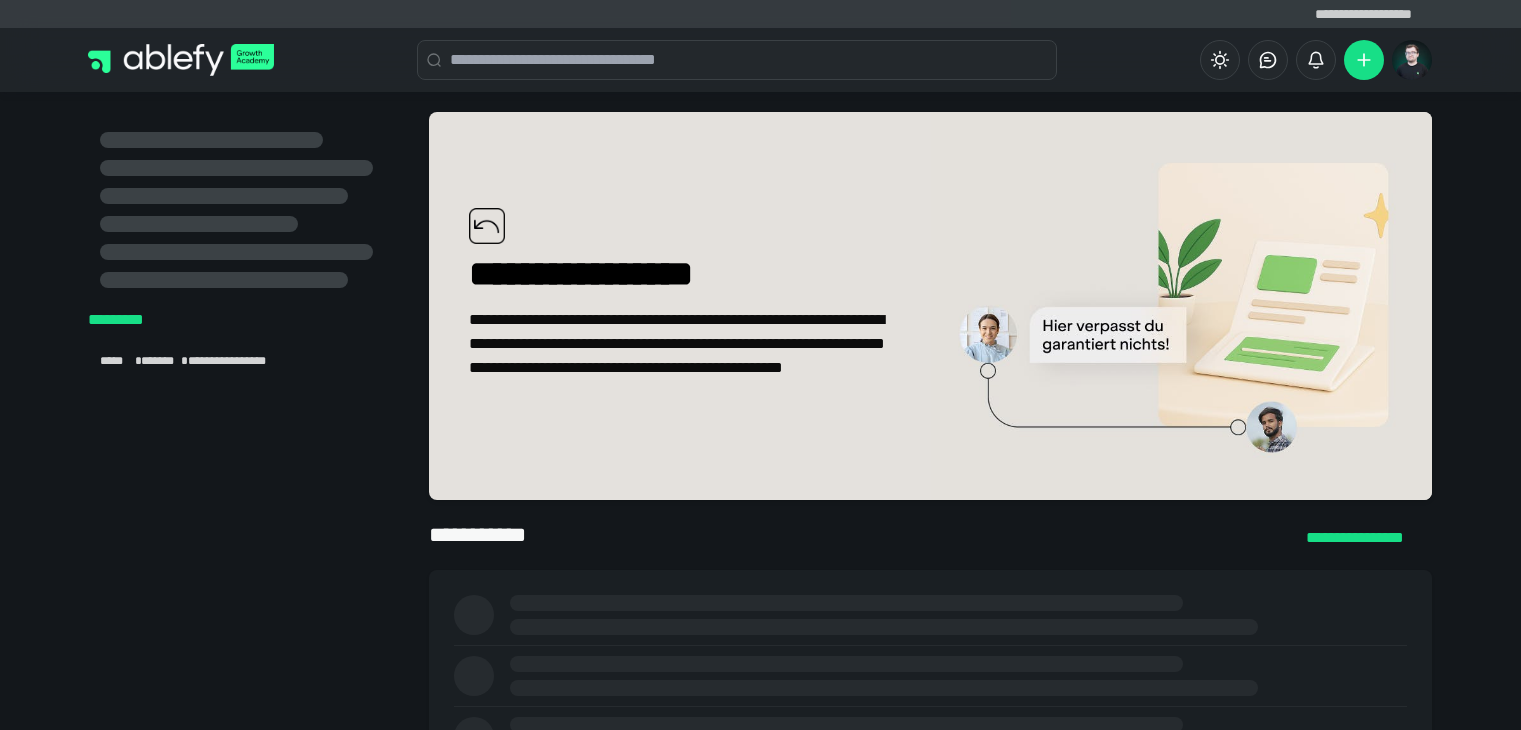 scroll, scrollTop: 0, scrollLeft: 0, axis: both 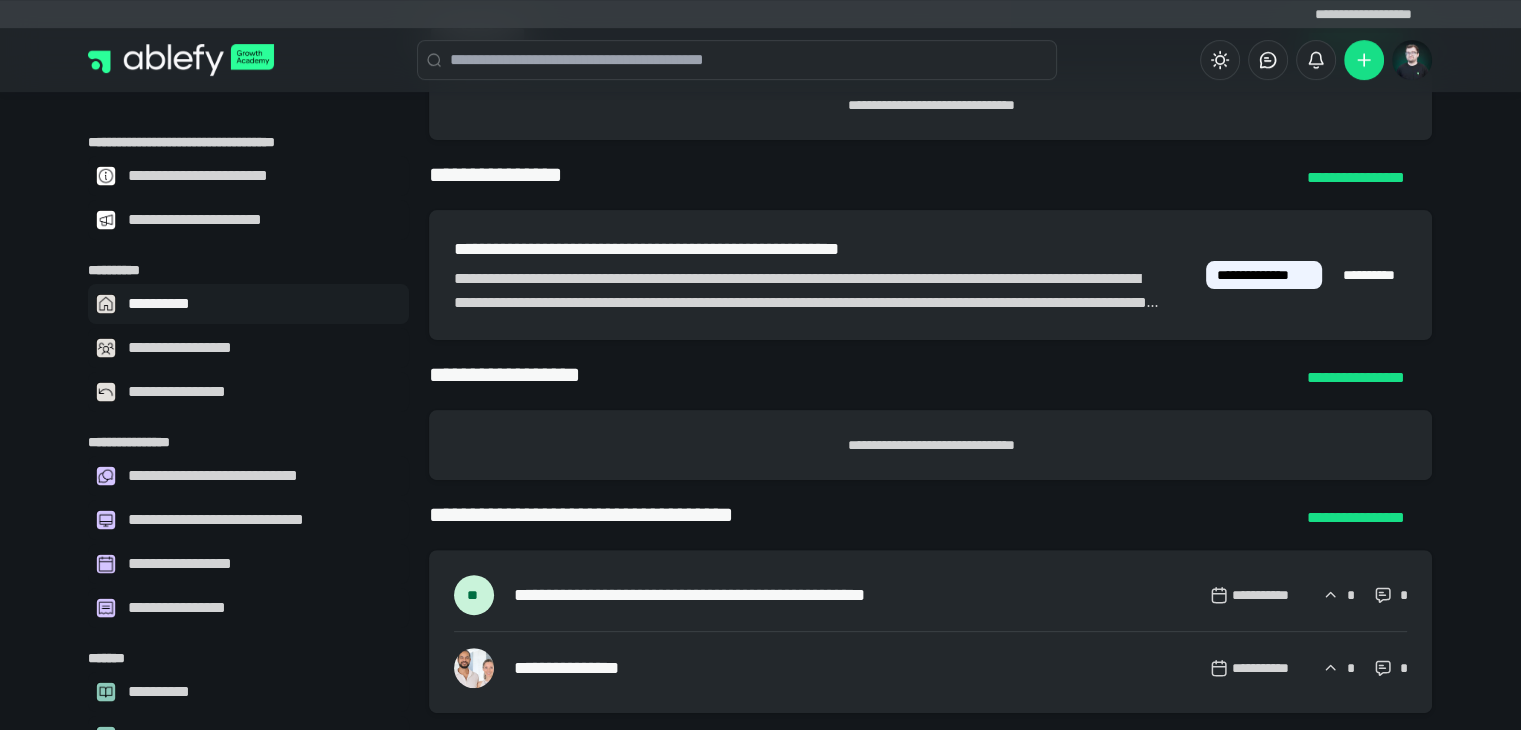click on "**********" at bounding box center [262, 304] 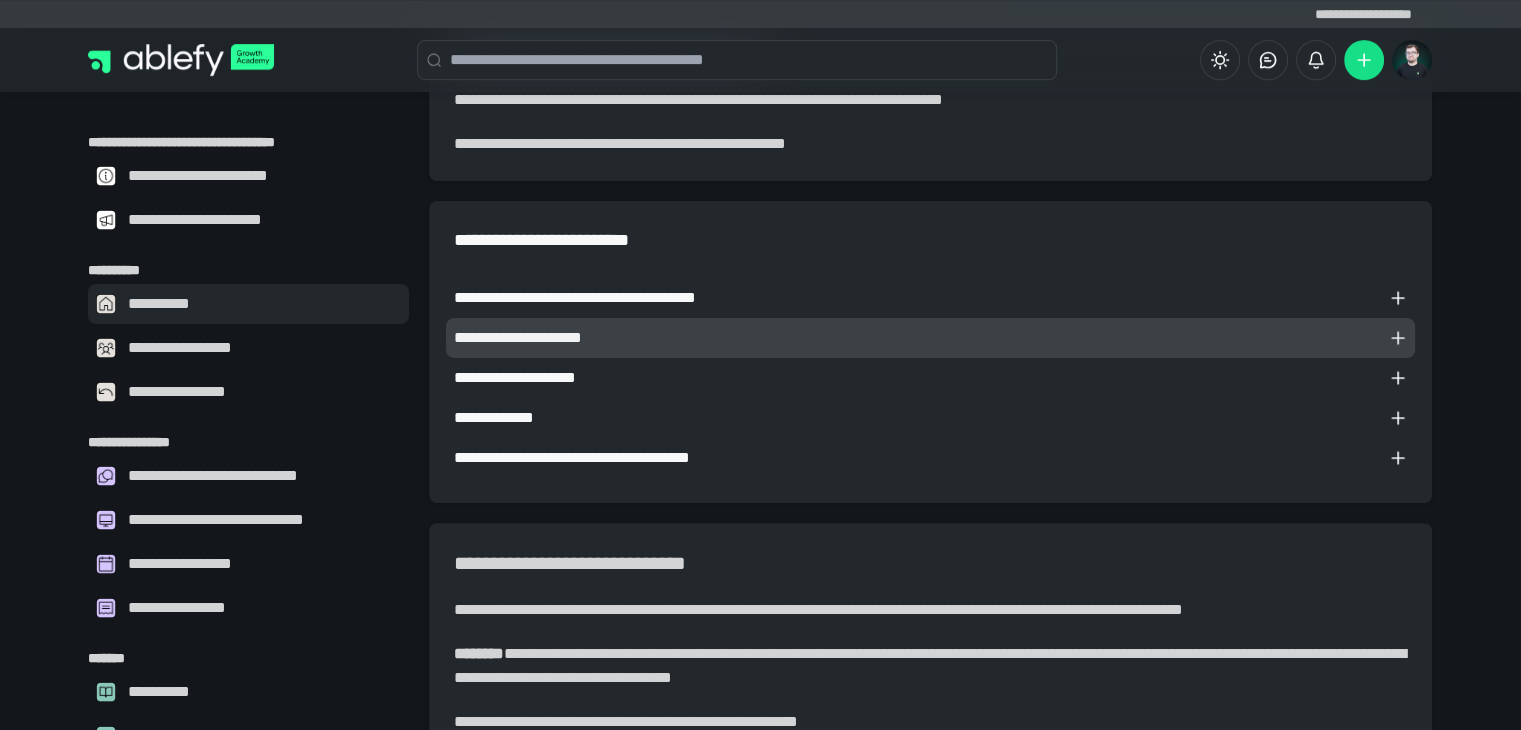 scroll, scrollTop: 500, scrollLeft: 0, axis: vertical 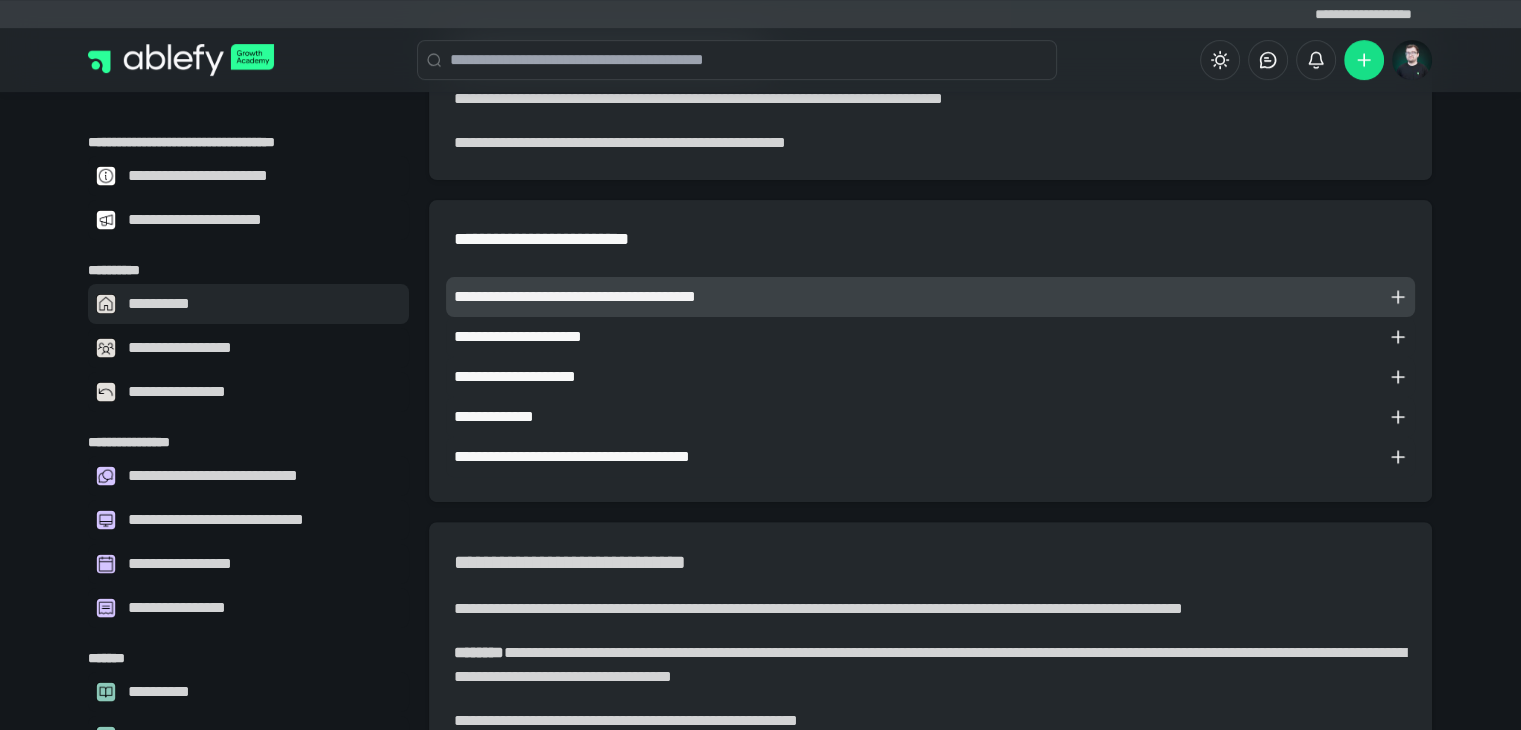 click on "**********" at bounding box center [916, 297] 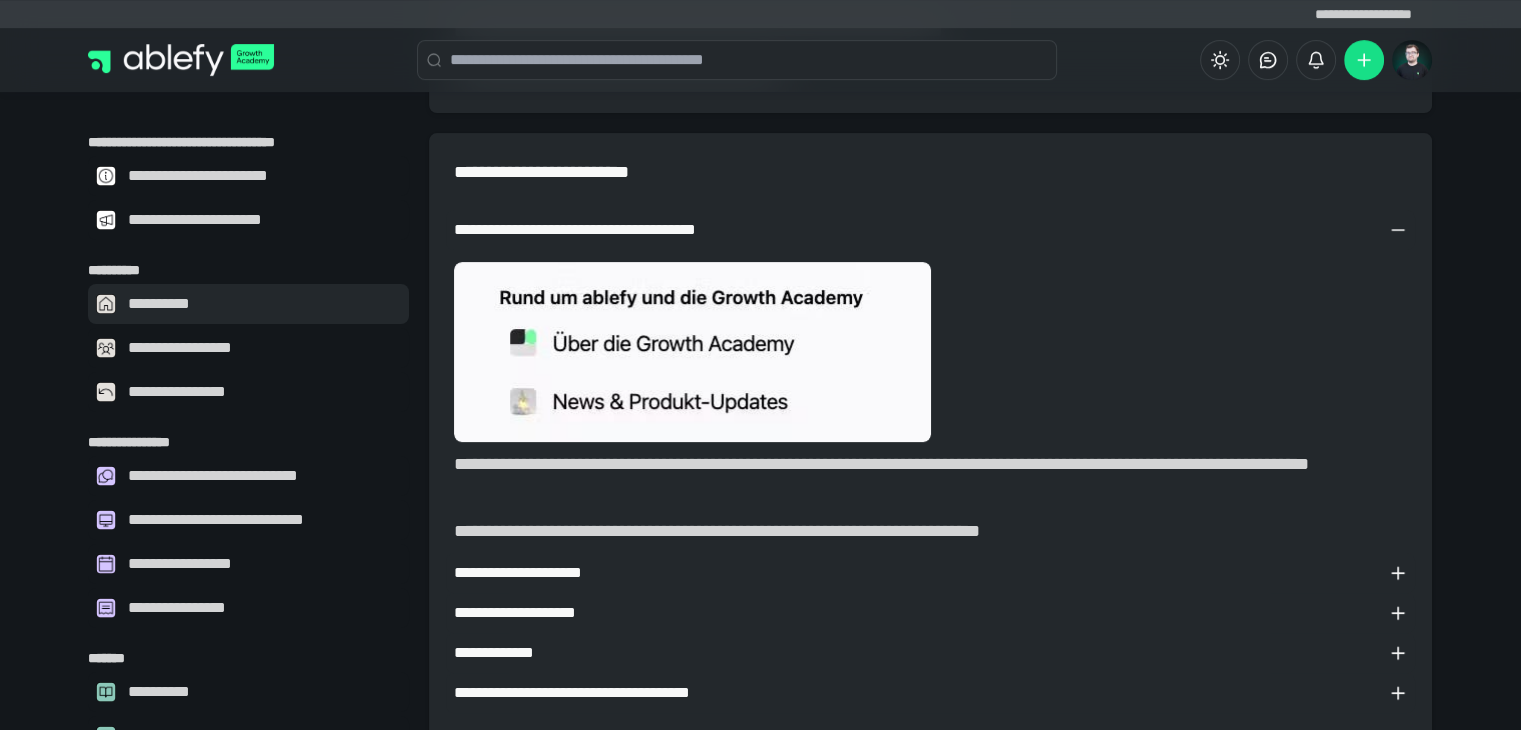 scroll, scrollTop: 700, scrollLeft: 0, axis: vertical 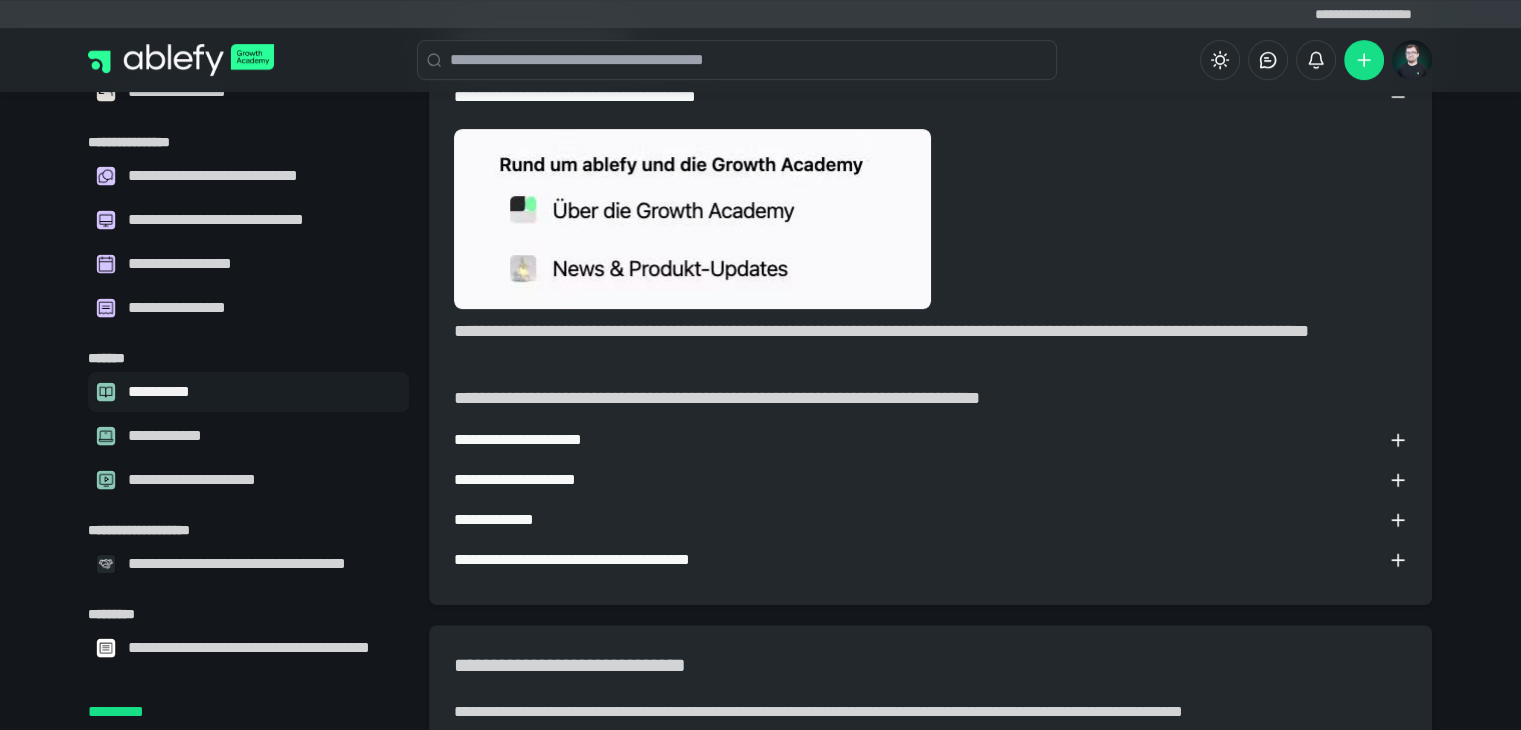 click on "**********" at bounding box center (262, 392) 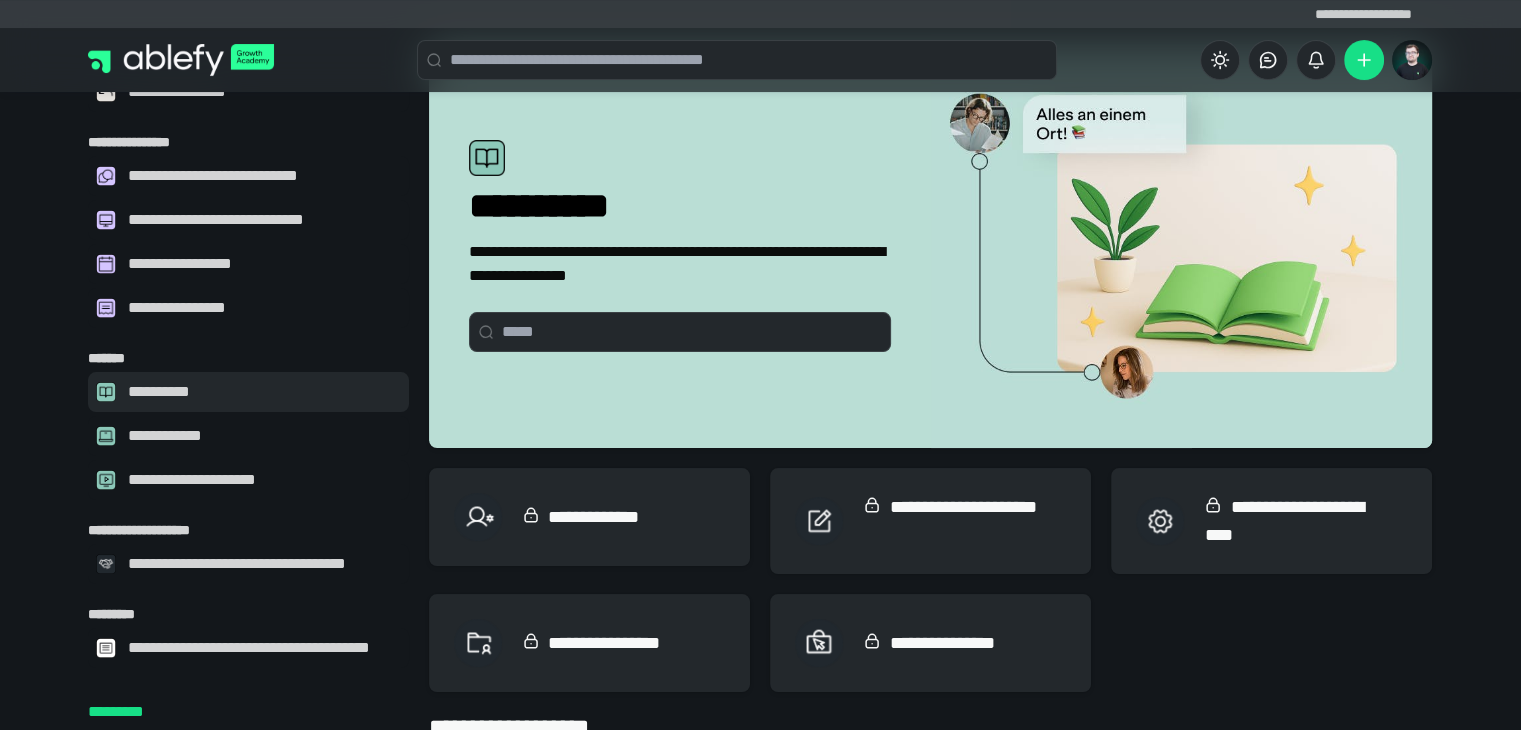 scroll, scrollTop: 225, scrollLeft: 0, axis: vertical 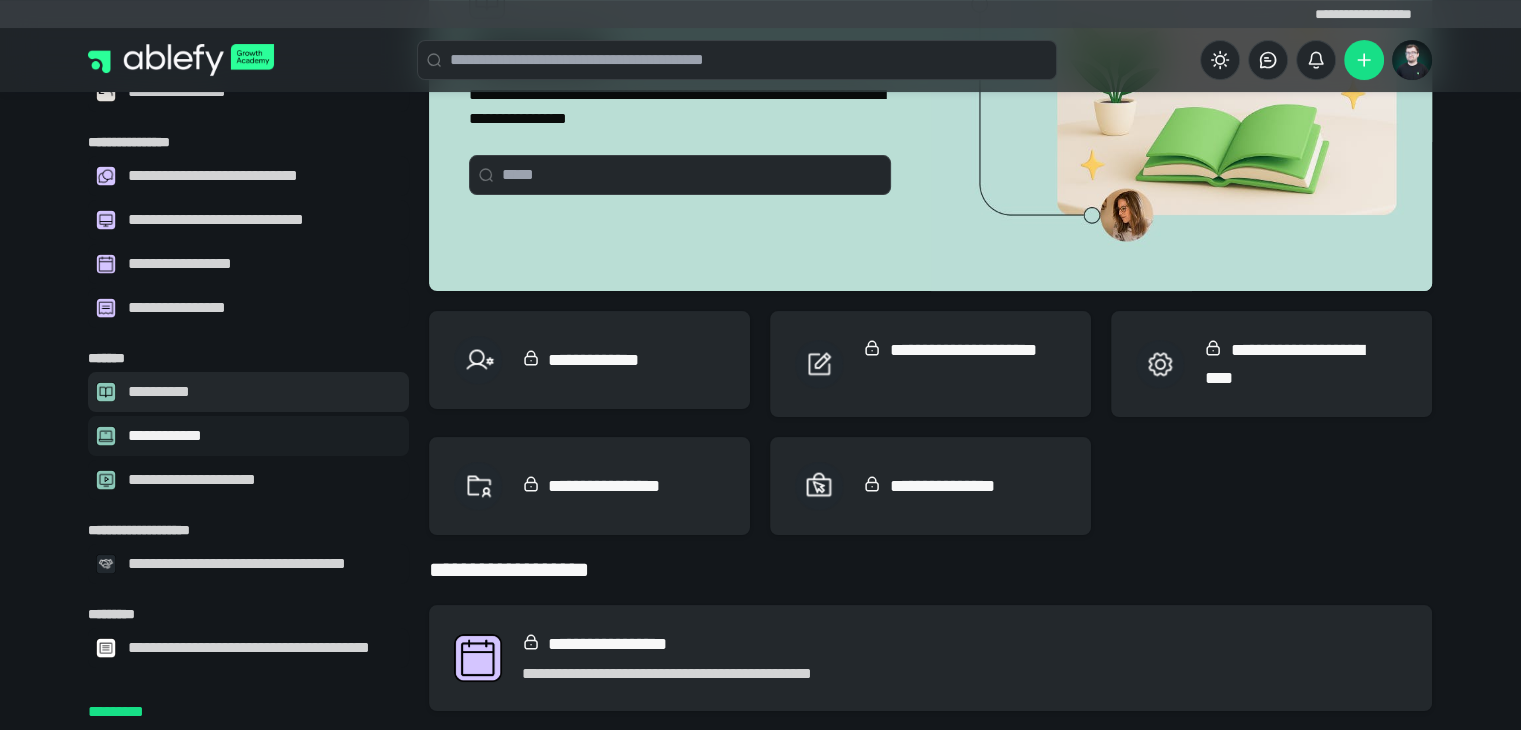 click on "**********" at bounding box center [262, 436] 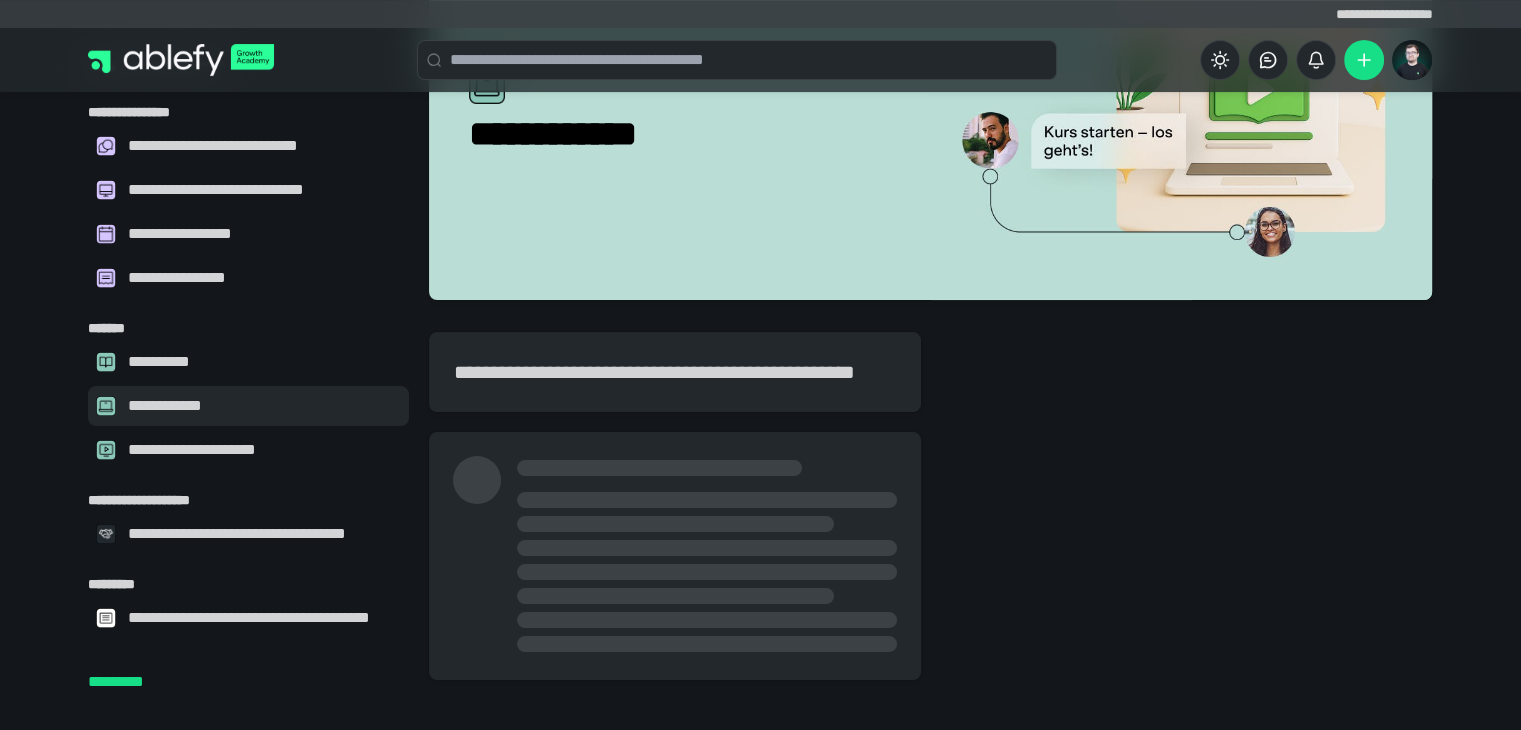 scroll, scrollTop: 0, scrollLeft: 0, axis: both 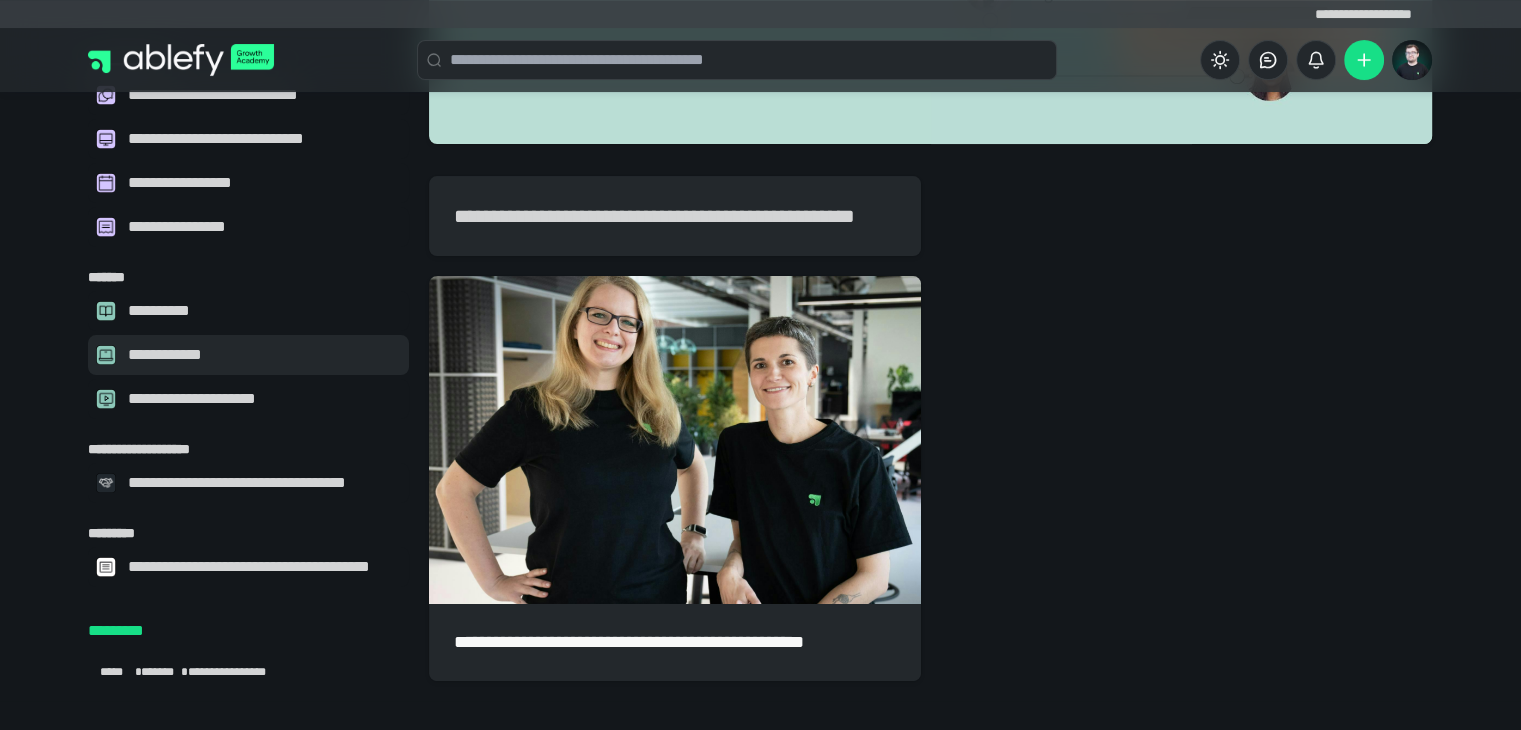 click on "**********" at bounding box center (675, 642) 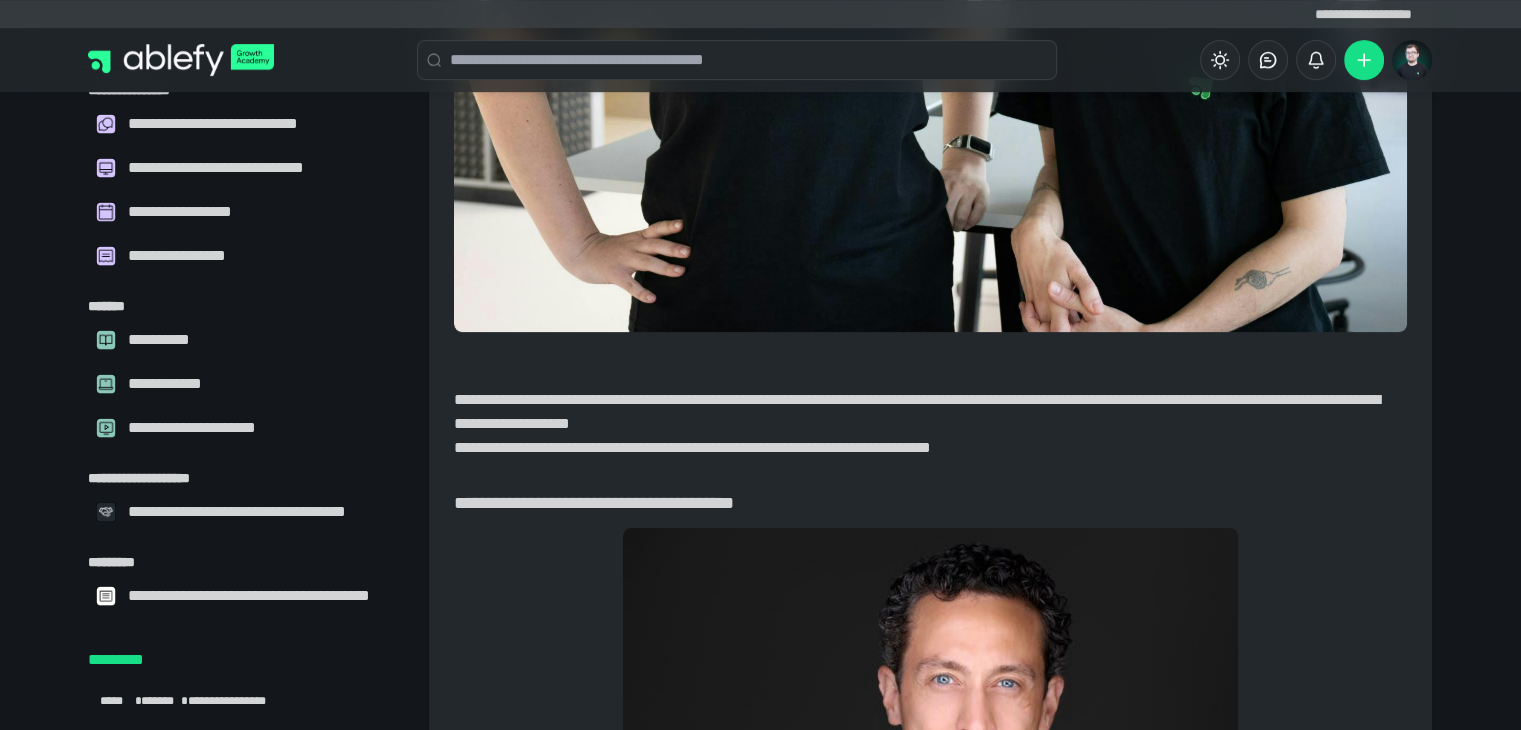 scroll, scrollTop: 1200, scrollLeft: 0, axis: vertical 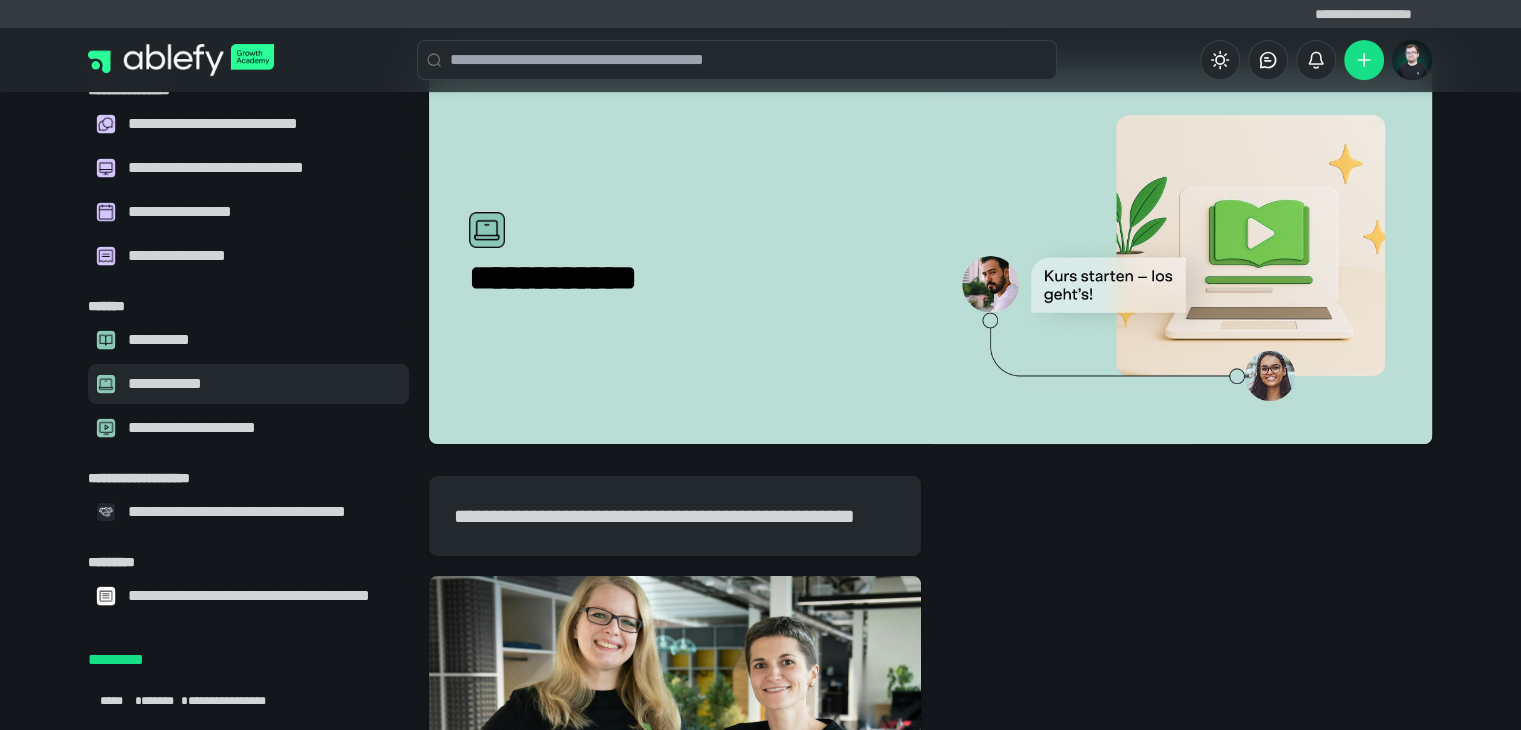 click on "**********" at bounding box center (930, 728) 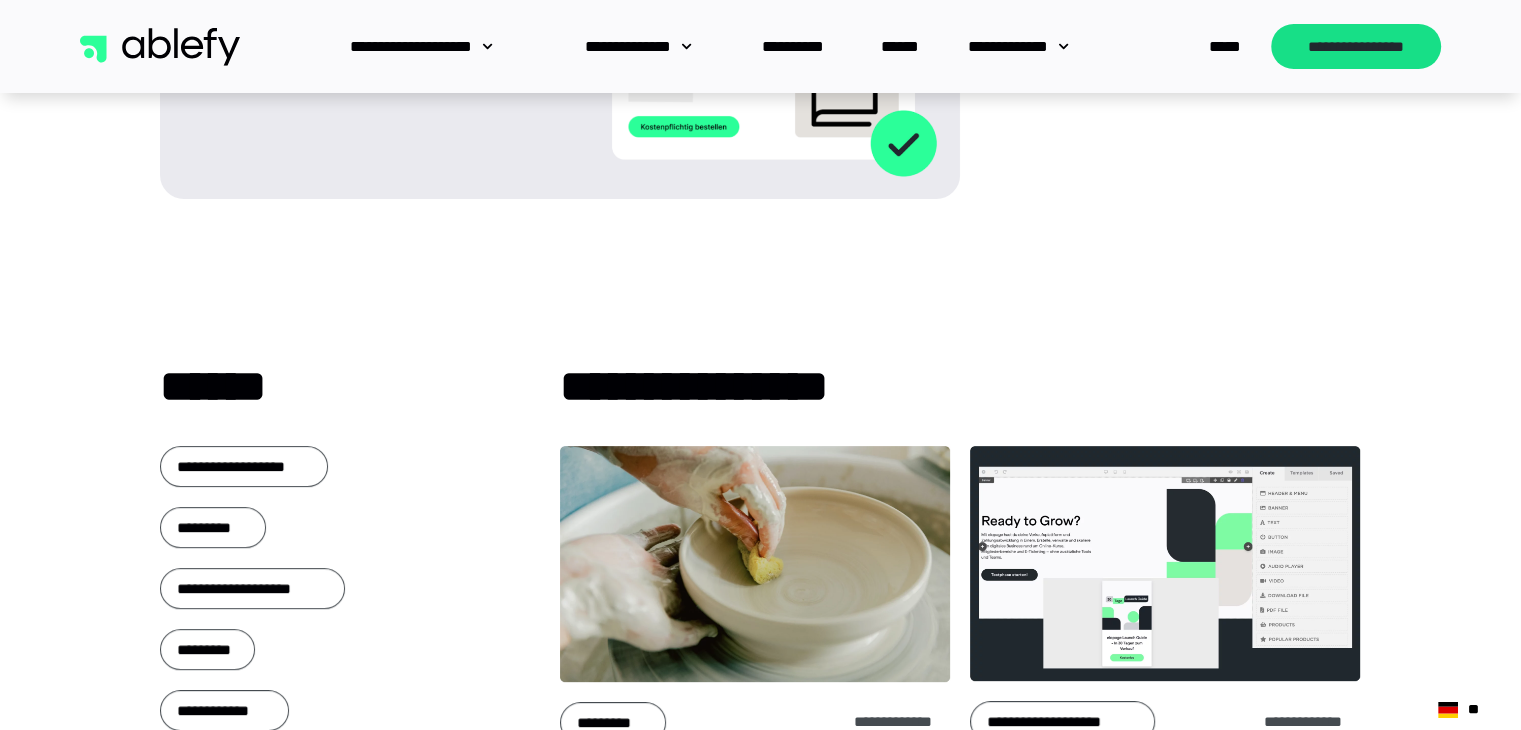 scroll, scrollTop: 0, scrollLeft: 0, axis: both 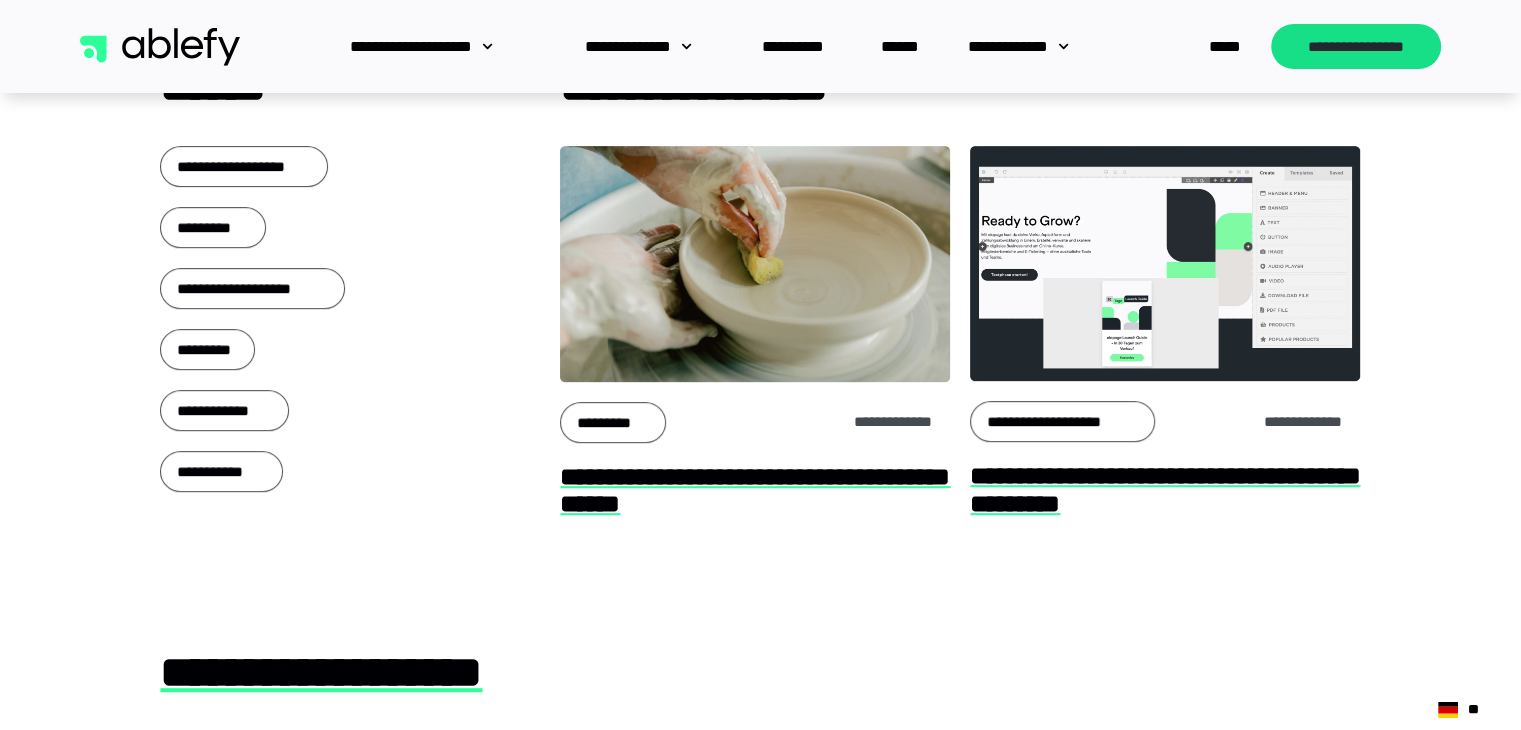 click on "**********" at bounding box center [760, -71] 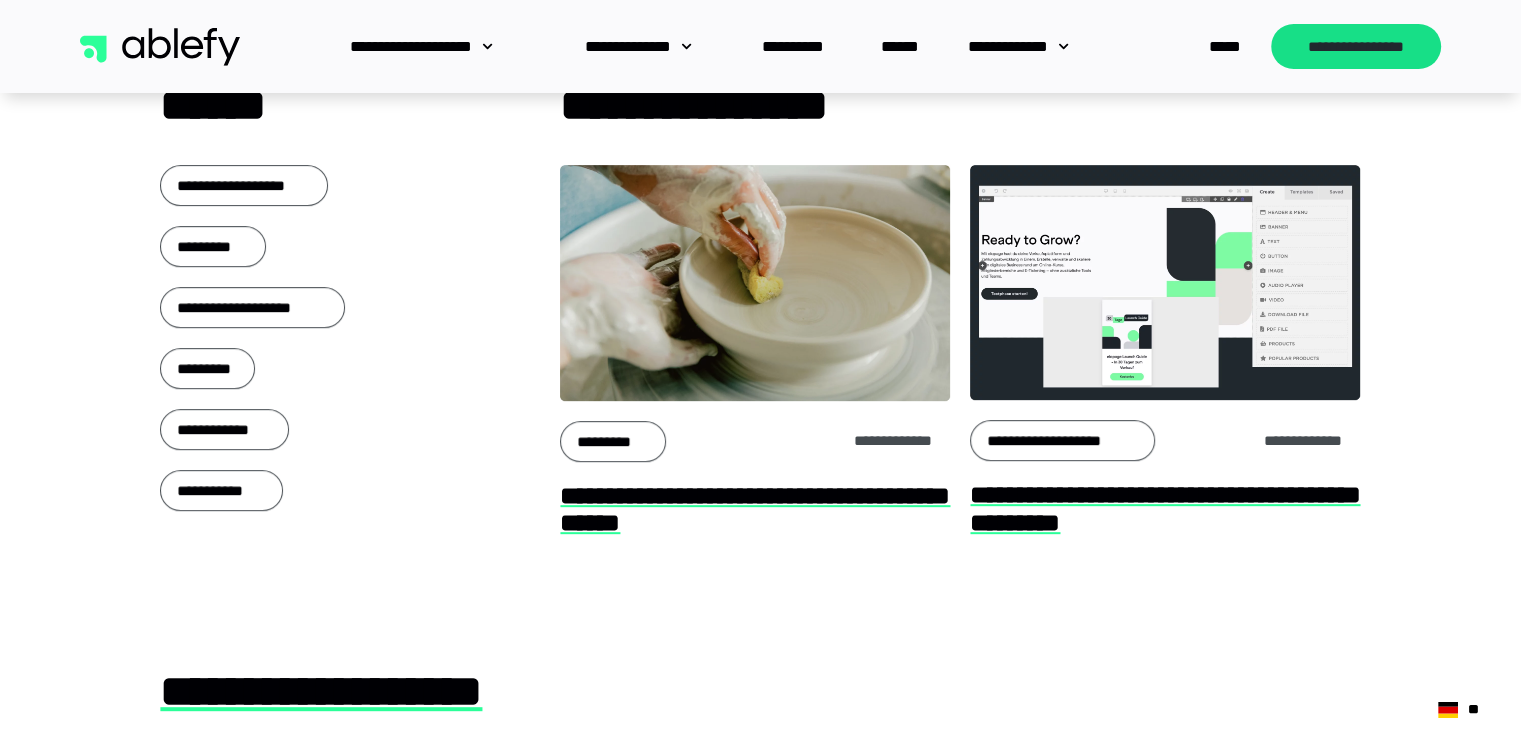 scroll, scrollTop: 800, scrollLeft: 0, axis: vertical 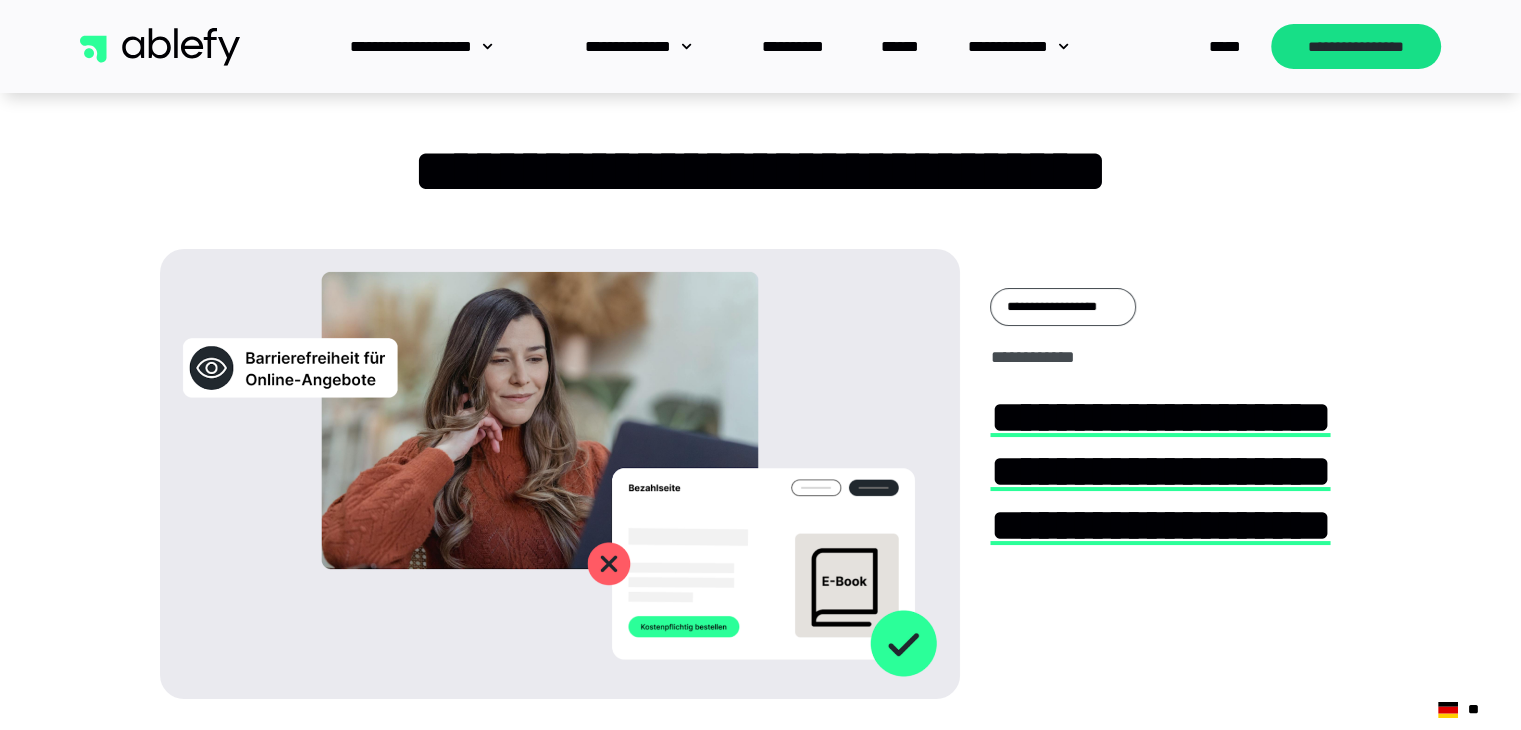 drag, startPoint x: 683, startPoint y: 549, endPoint x: 604, endPoint y: 177, distance: 380.29593 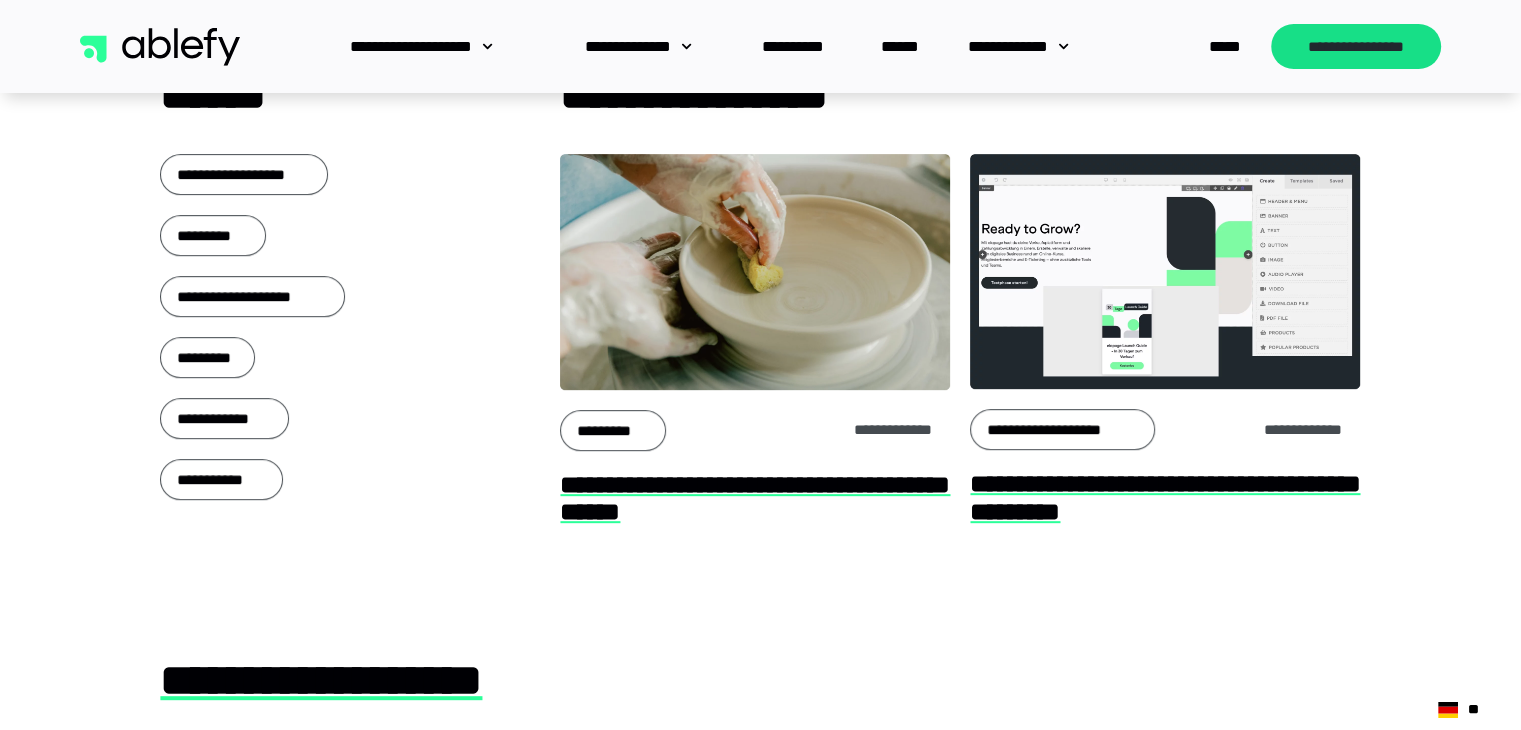 scroll, scrollTop: 800, scrollLeft: 0, axis: vertical 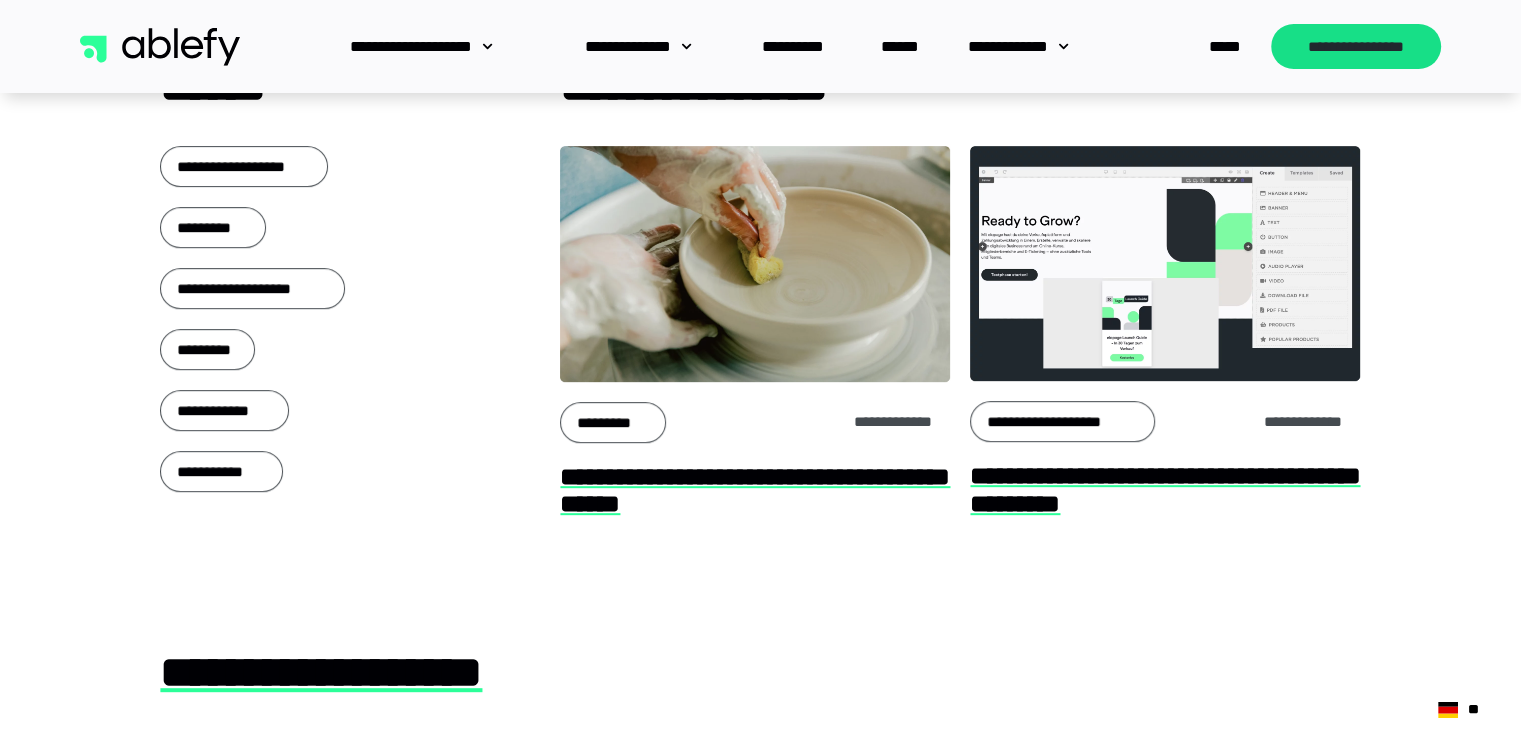 drag, startPoint x: 482, startPoint y: 513, endPoint x: 860, endPoint y: 549, distance: 379.71042 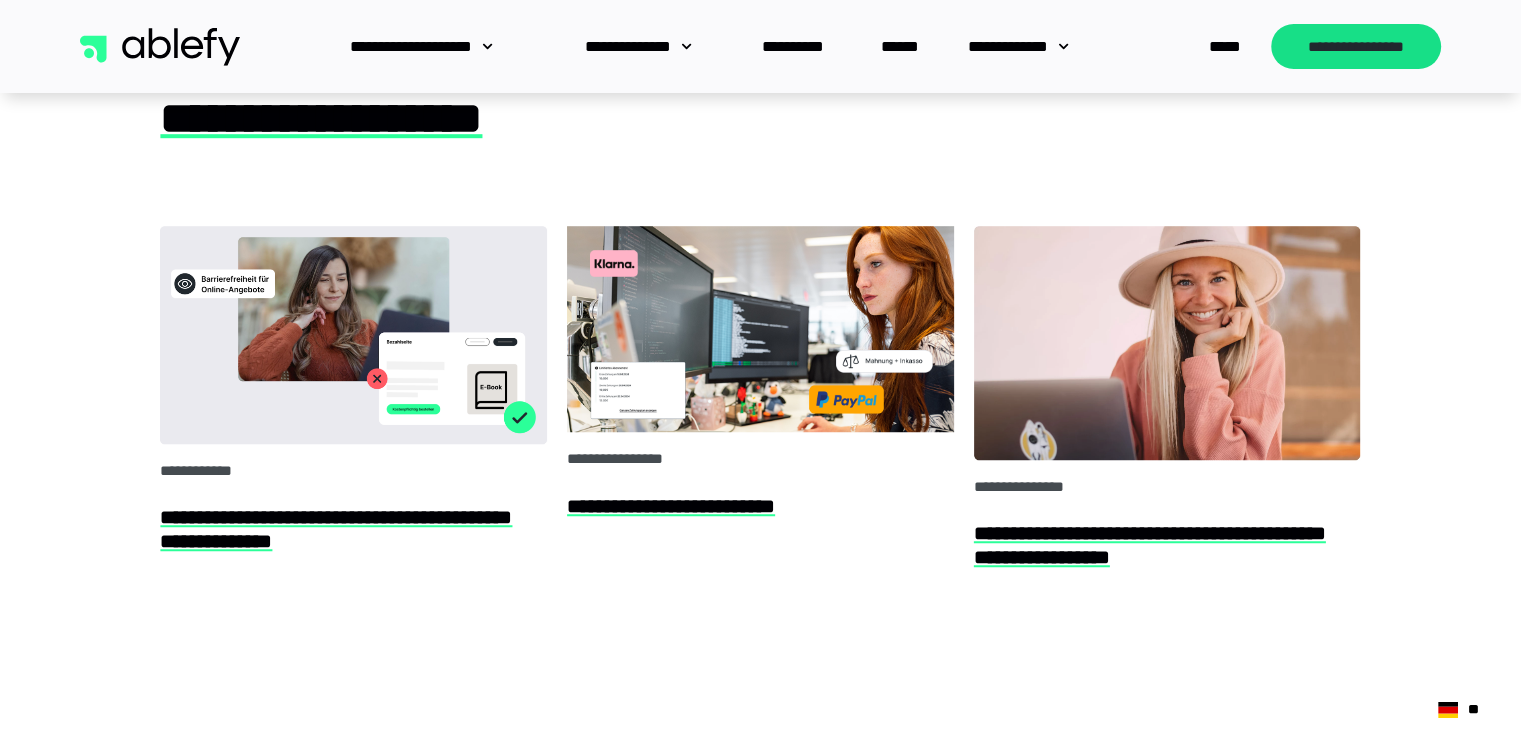 scroll, scrollTop: 1400, scrollLeft: 0, axis: vertical 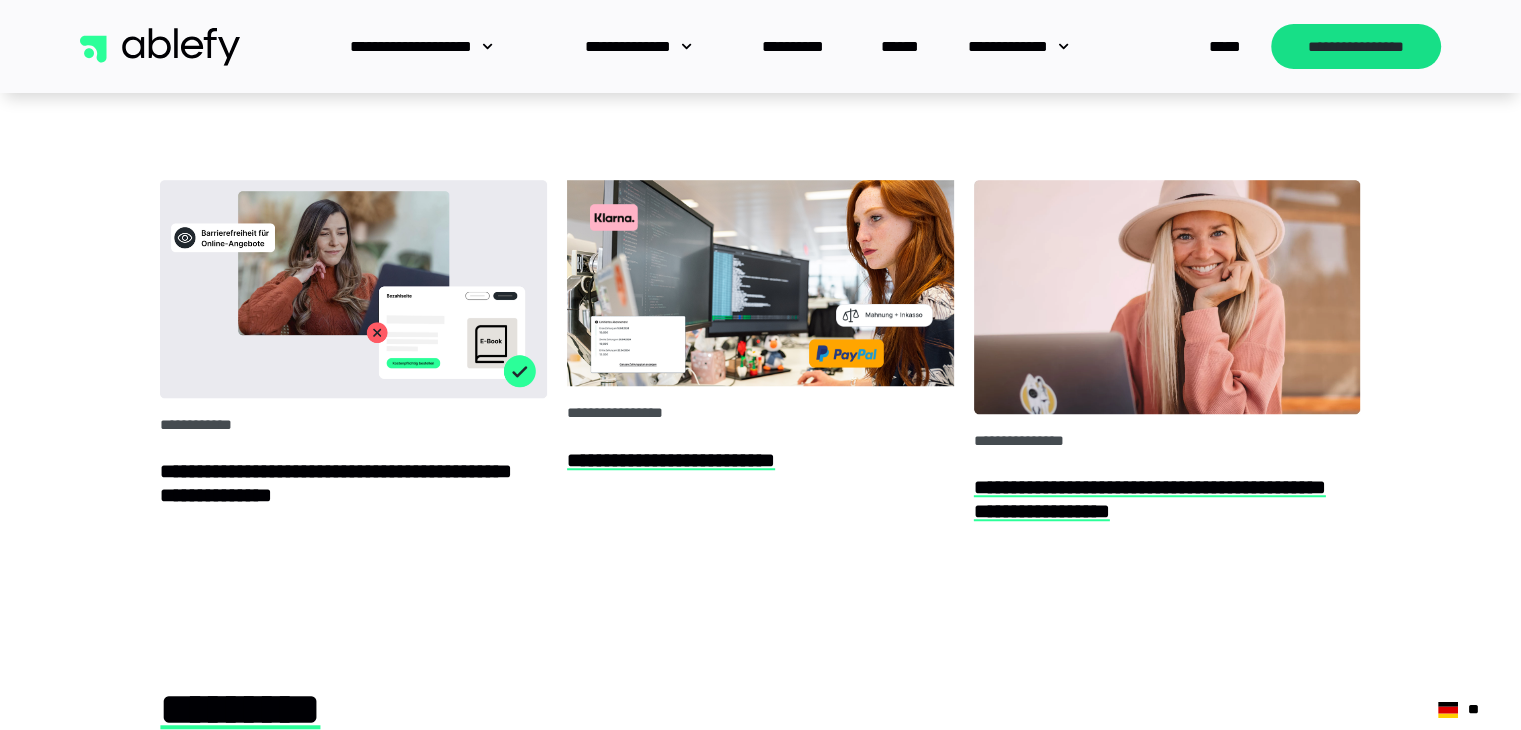 click on "**********" 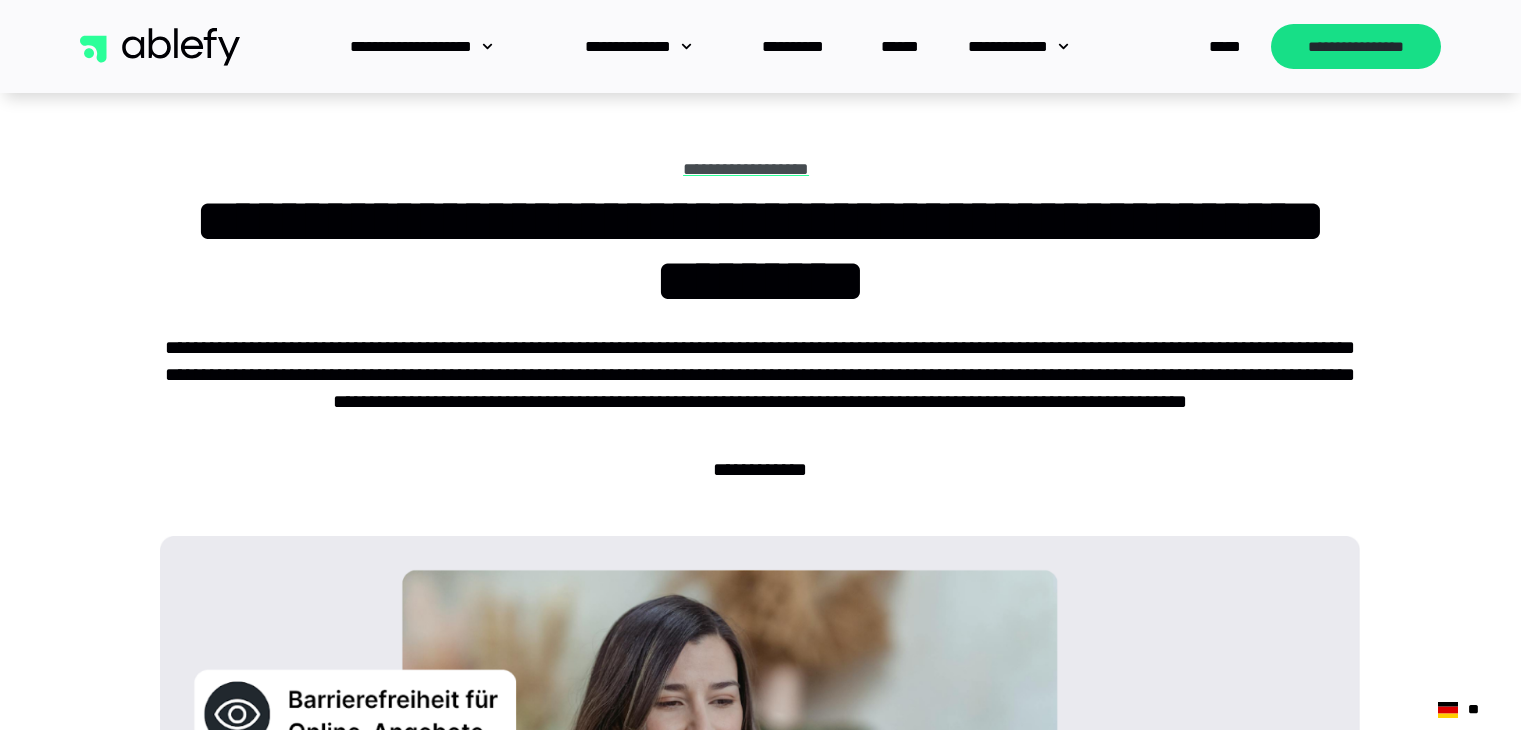 scroll, scrollTop: 0, scrollLeft: 0, axis: both 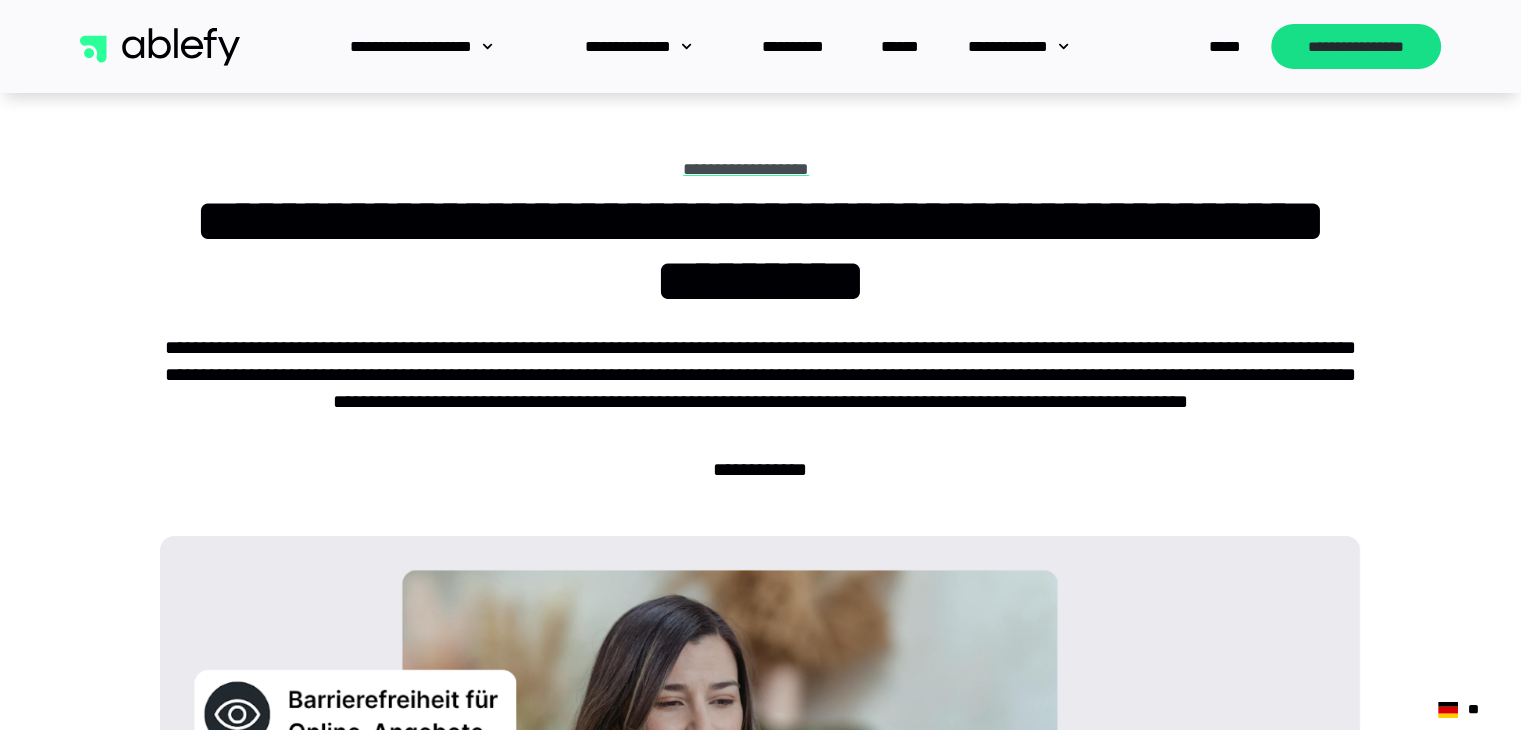 drag, startPoint x: 976, startPoint y: 366, endPoint x: 635, endPoint y: -19, distance: 514.30145 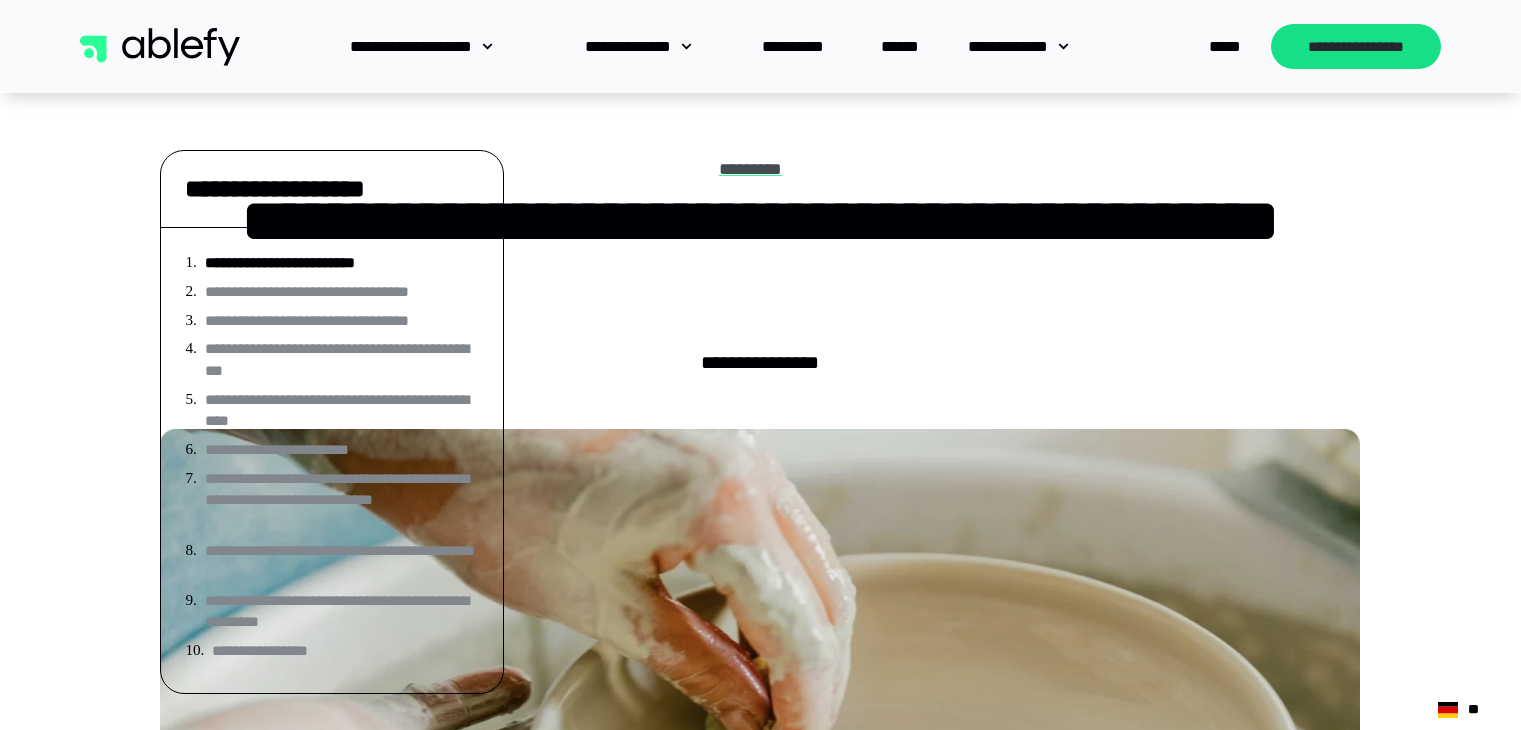 scroll, scrollTop: 1800, scrollLeft: 0, axis: vertical 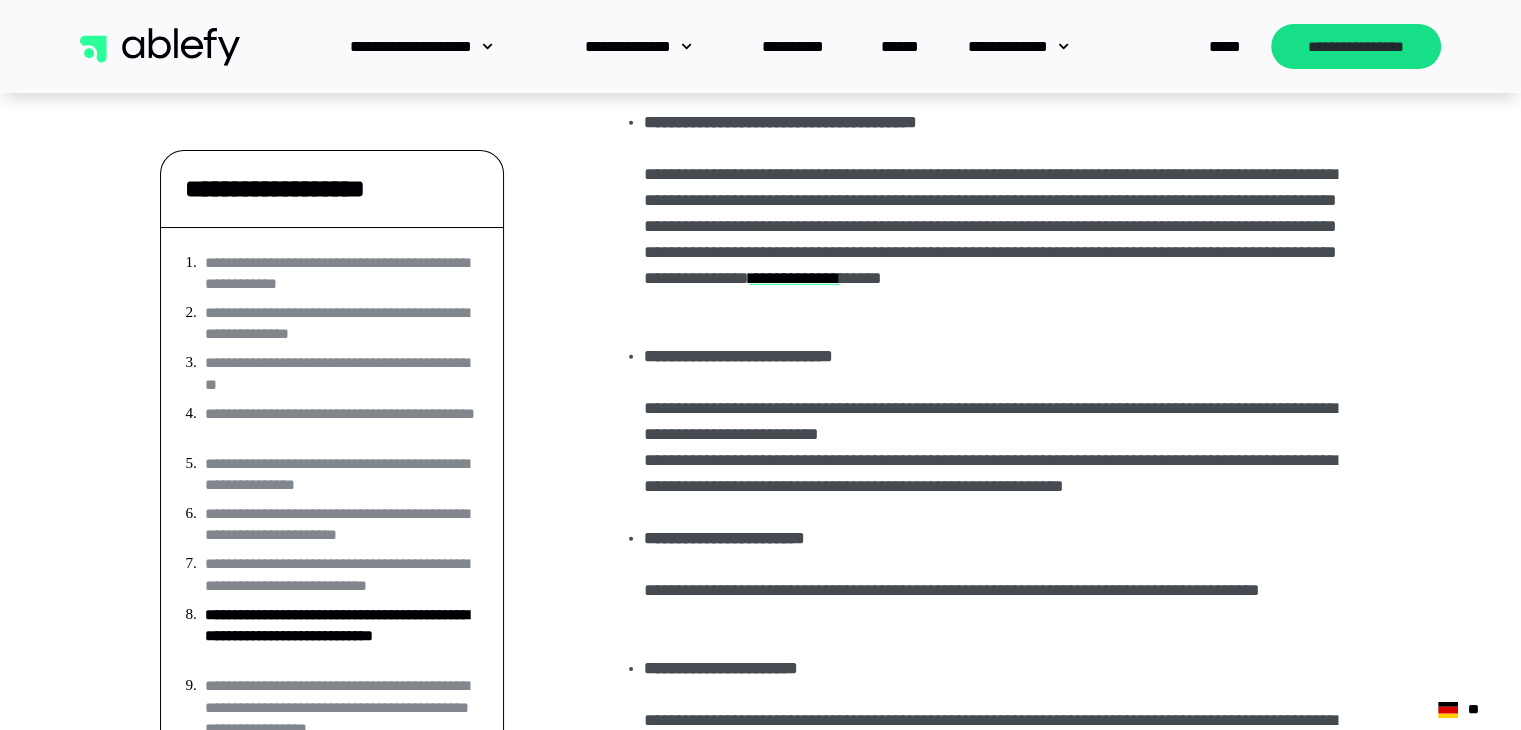 drag, startPoint x: 961, startPoint y: 321, endPoint x: 966, endPoint y: 516, distance: 195.06409 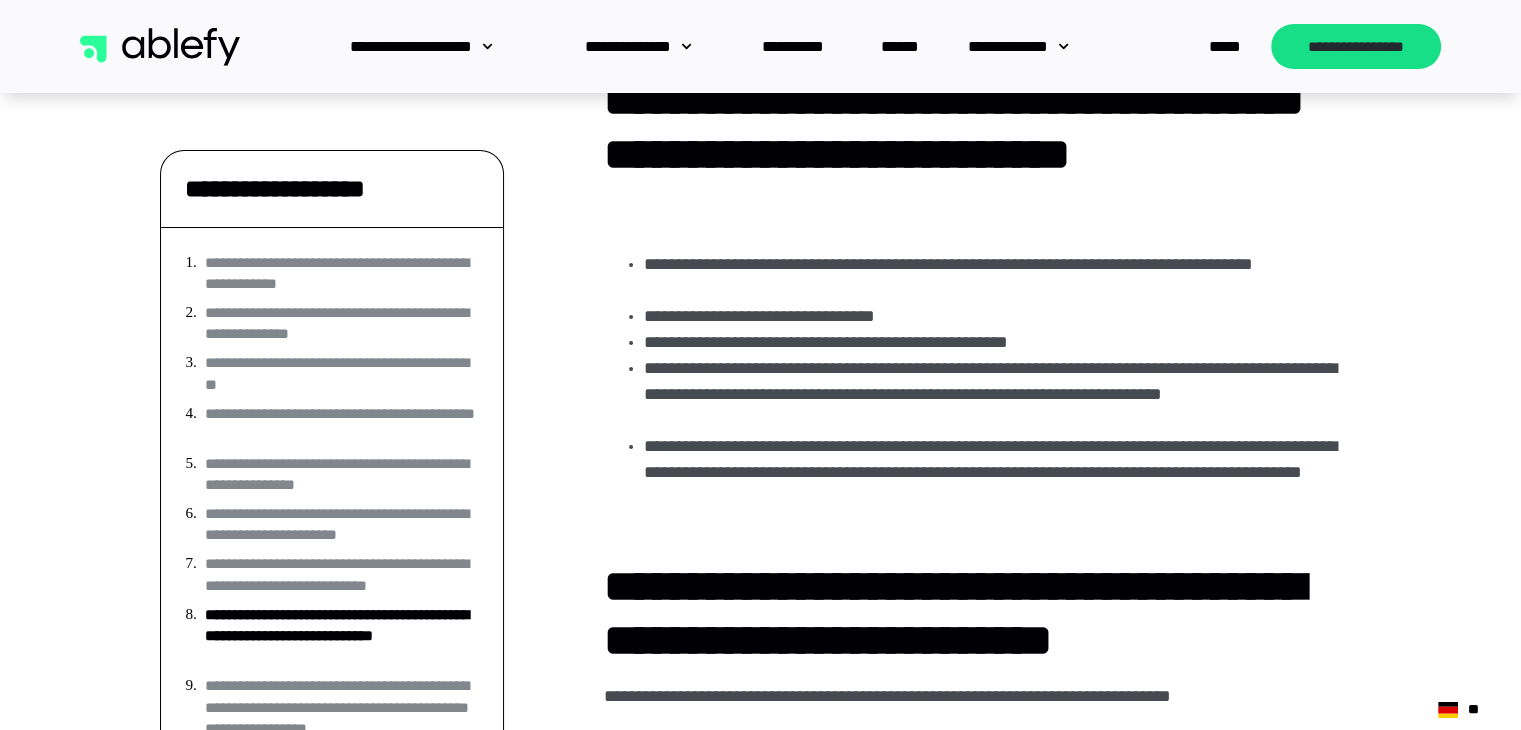 drag, startPoint x: 974, startPoint y: 433, endPoint x: 969, endPoint y: 545, distance: 112.11155 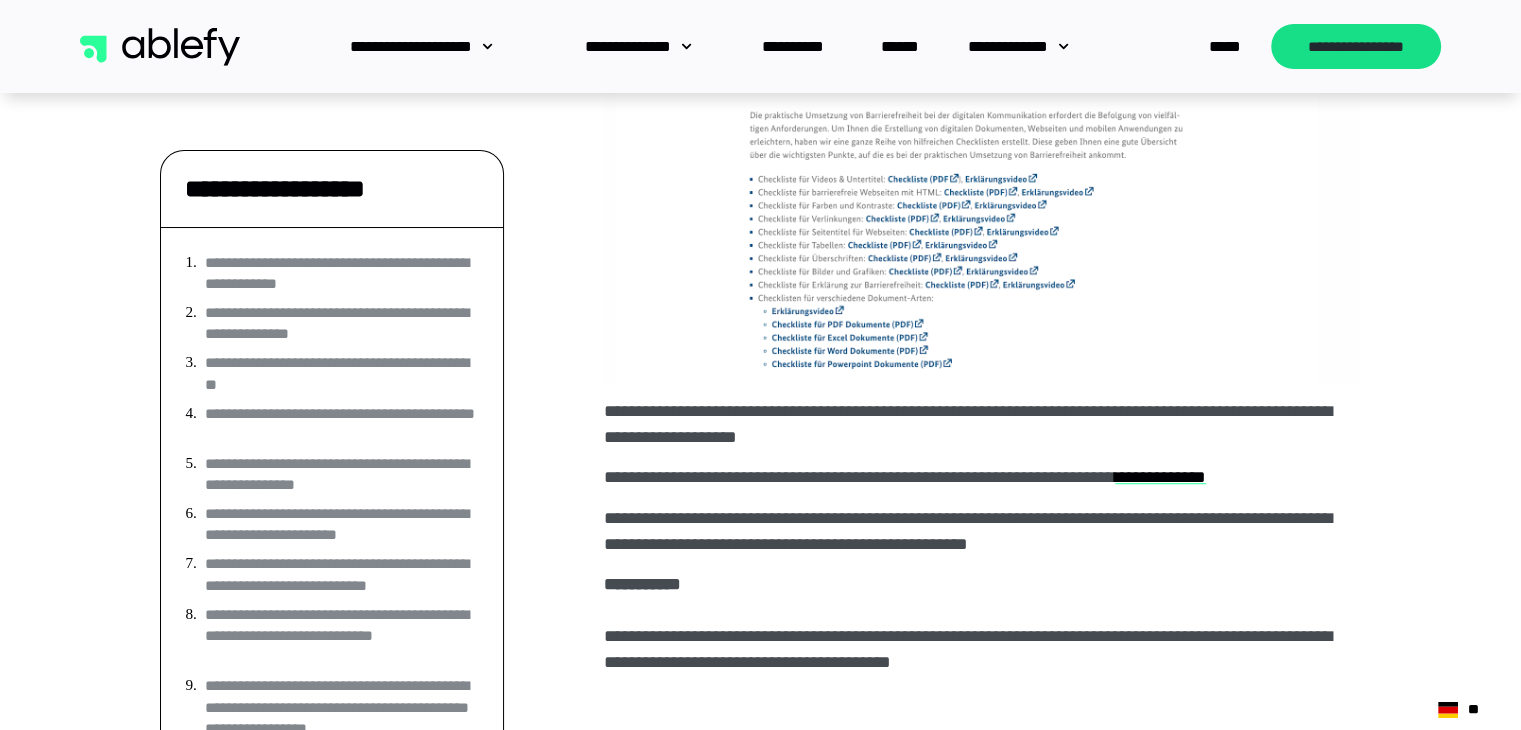 drag, startPoint x: 951, startPoint y: 349, endPoint x: 952, endPoint y: 485, distance: 136.00368 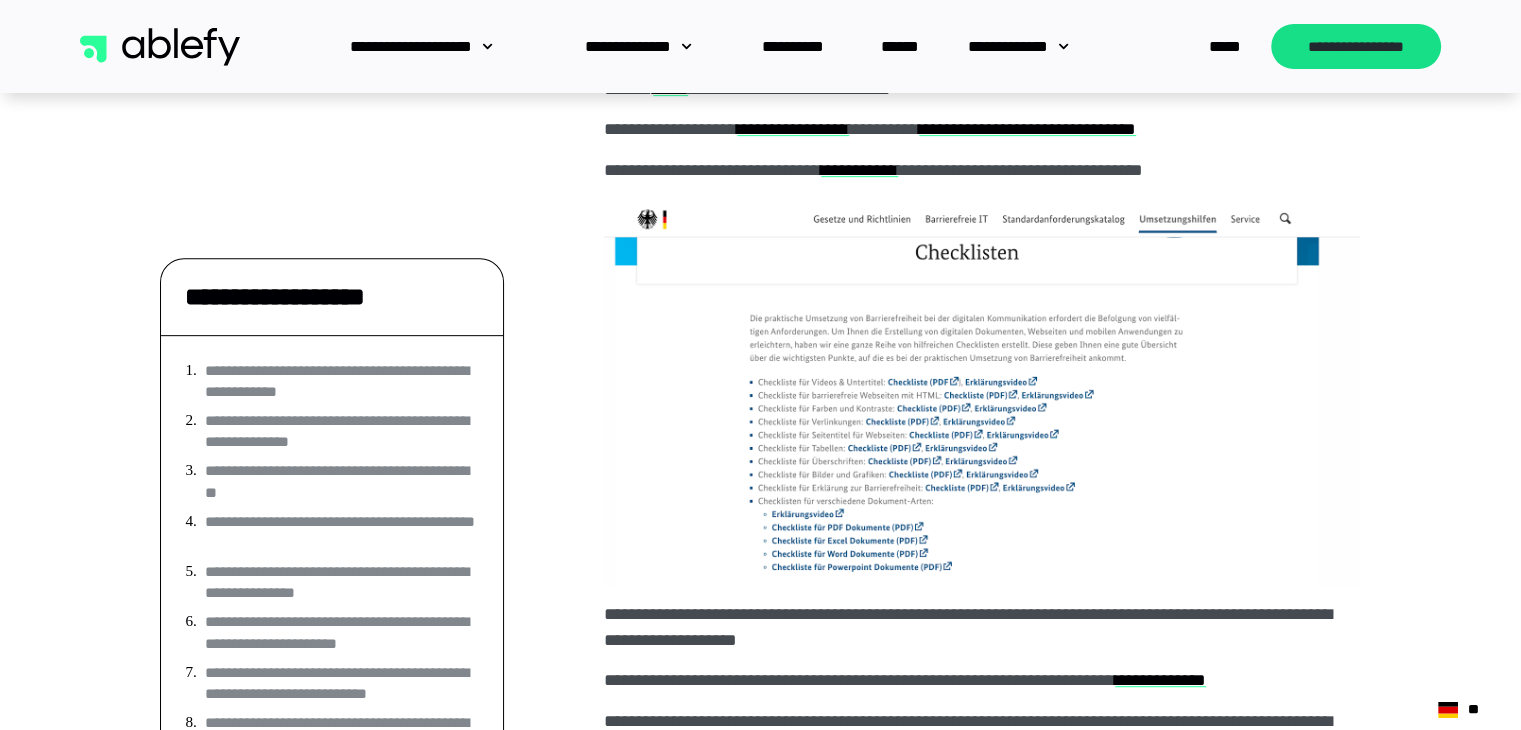 scroll, scrollTop: 8240, scrollLeft: 0, axis: vertical 